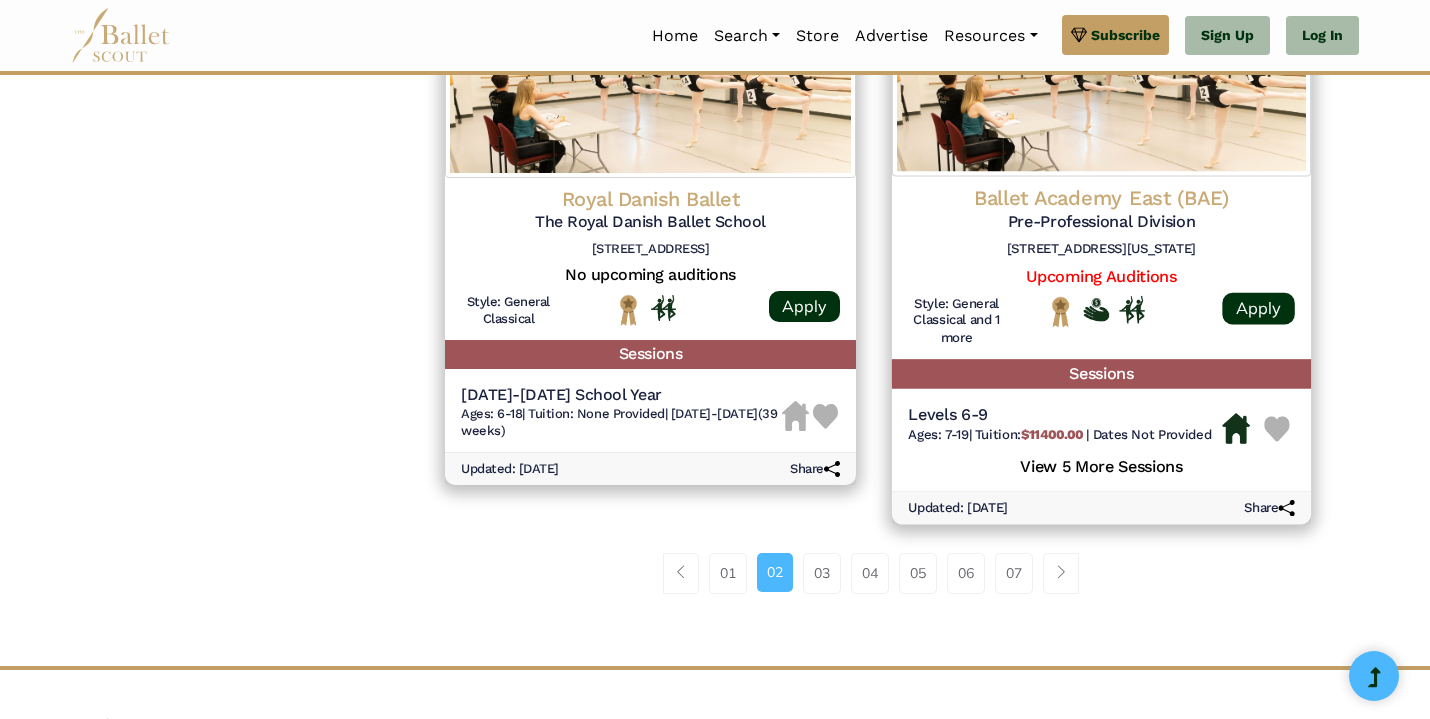 scroll, scrollTop: 2731, scrollLeft: 0, axis: vertical 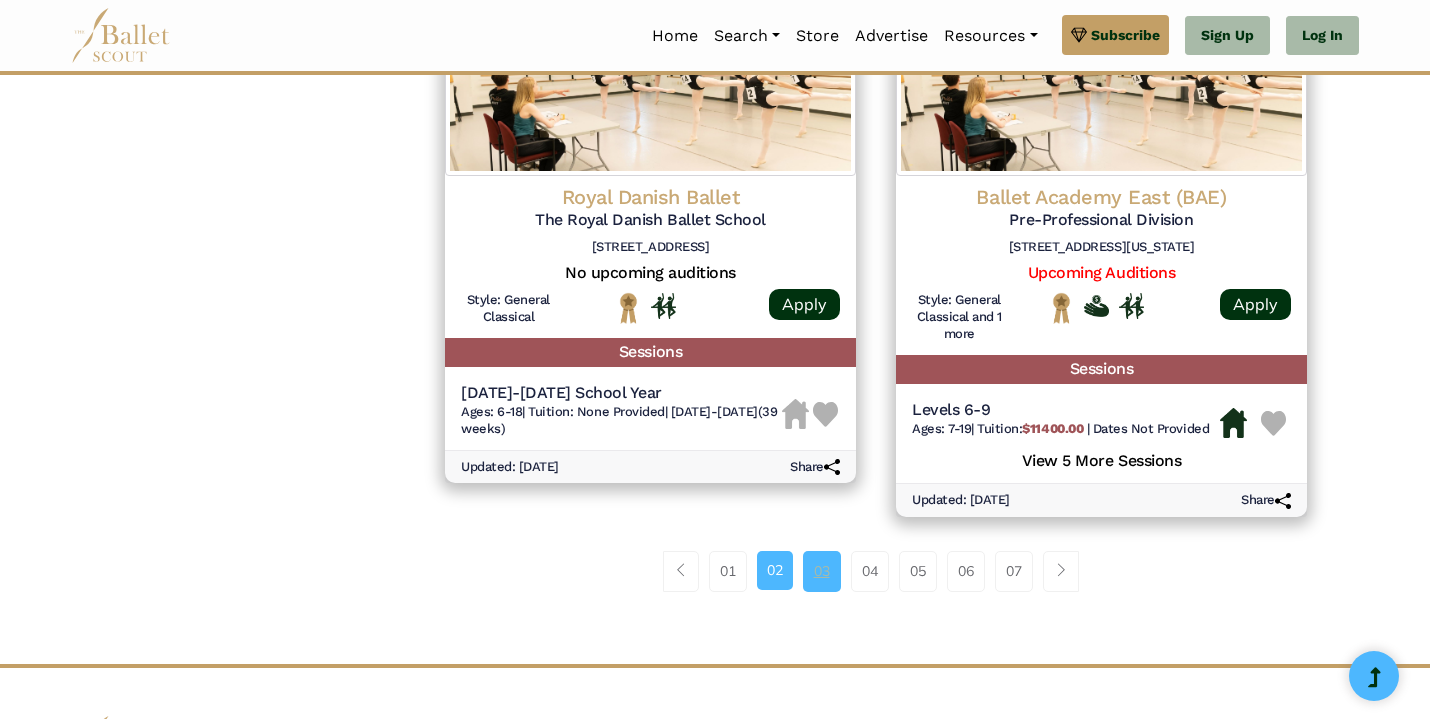 click on "03" at bounding box center [822, 571] 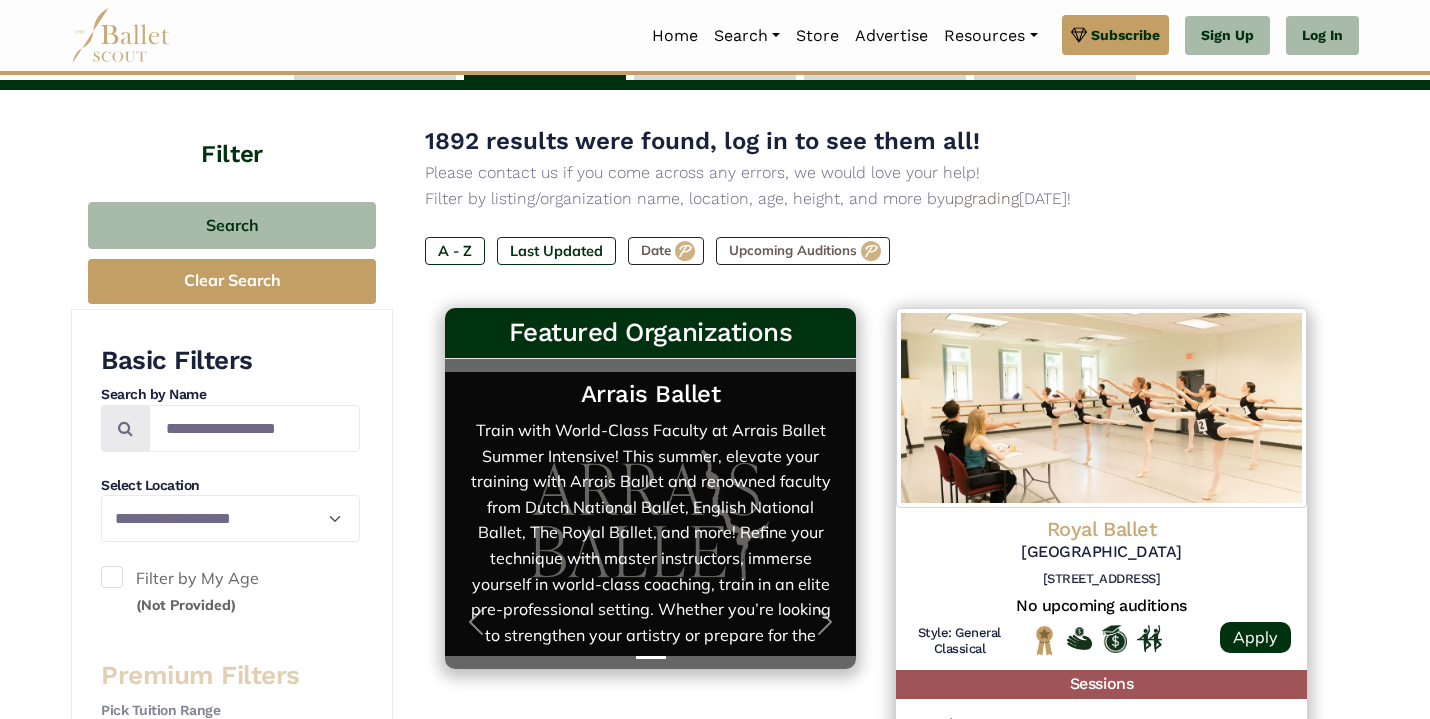 scroll, scrollTop: 157, scrollLeft: 0, axis: vertical 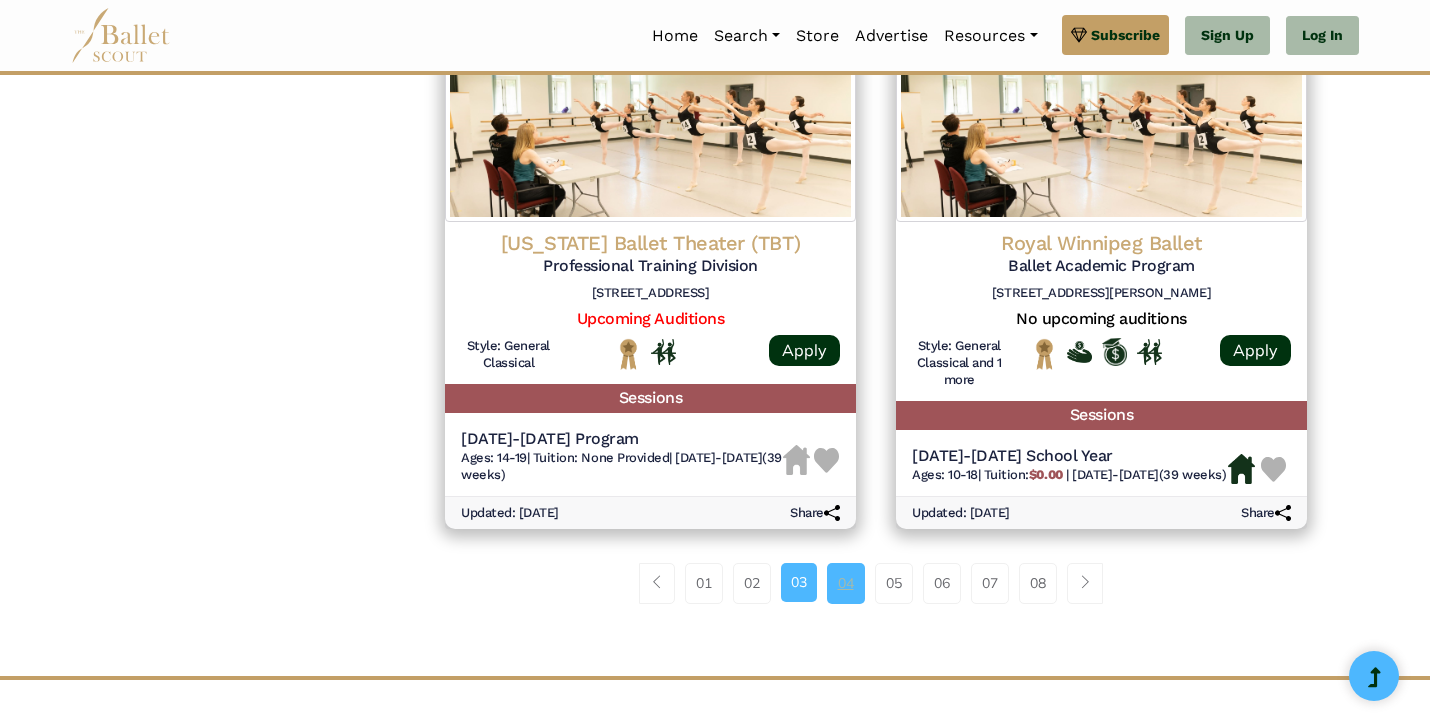 click on "04" at bounding box center (846, 583) 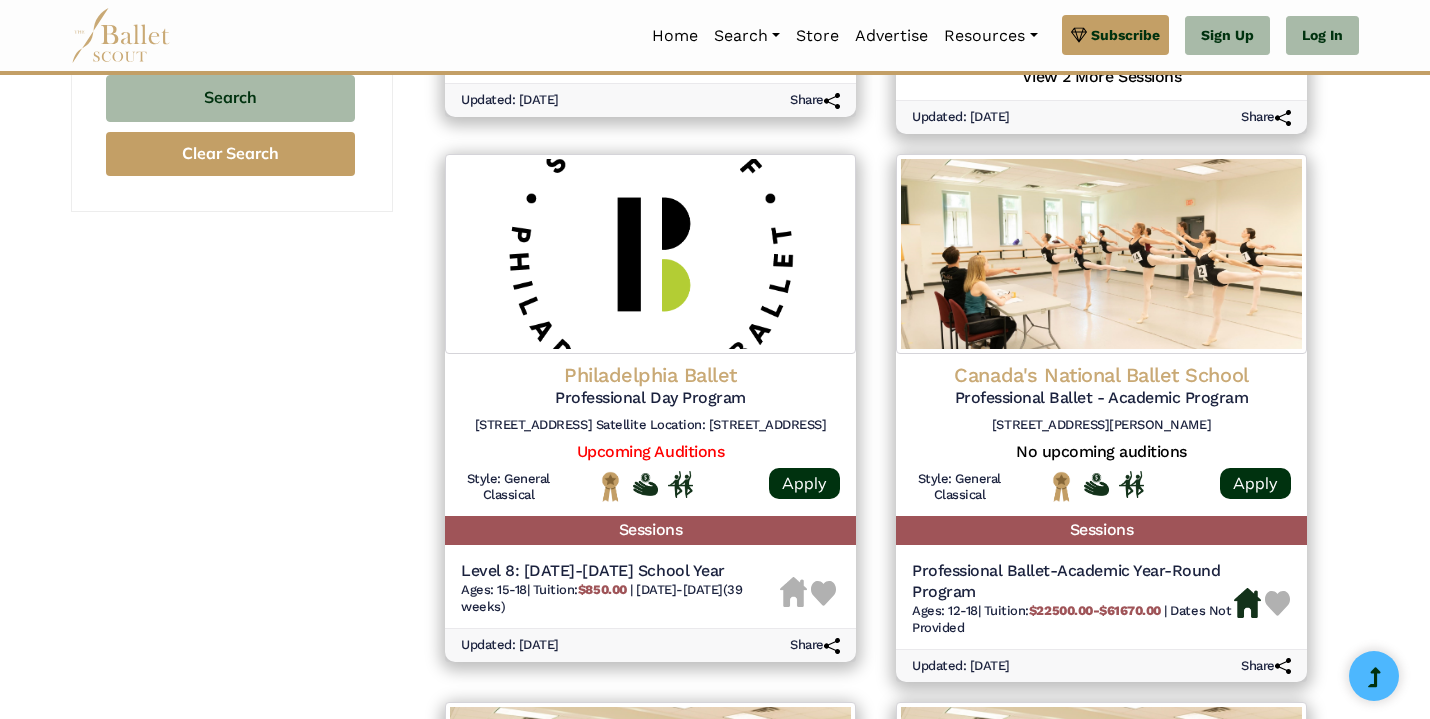 scroll, scrollTop: 1419, scrollLeft: 0, axis: vertical 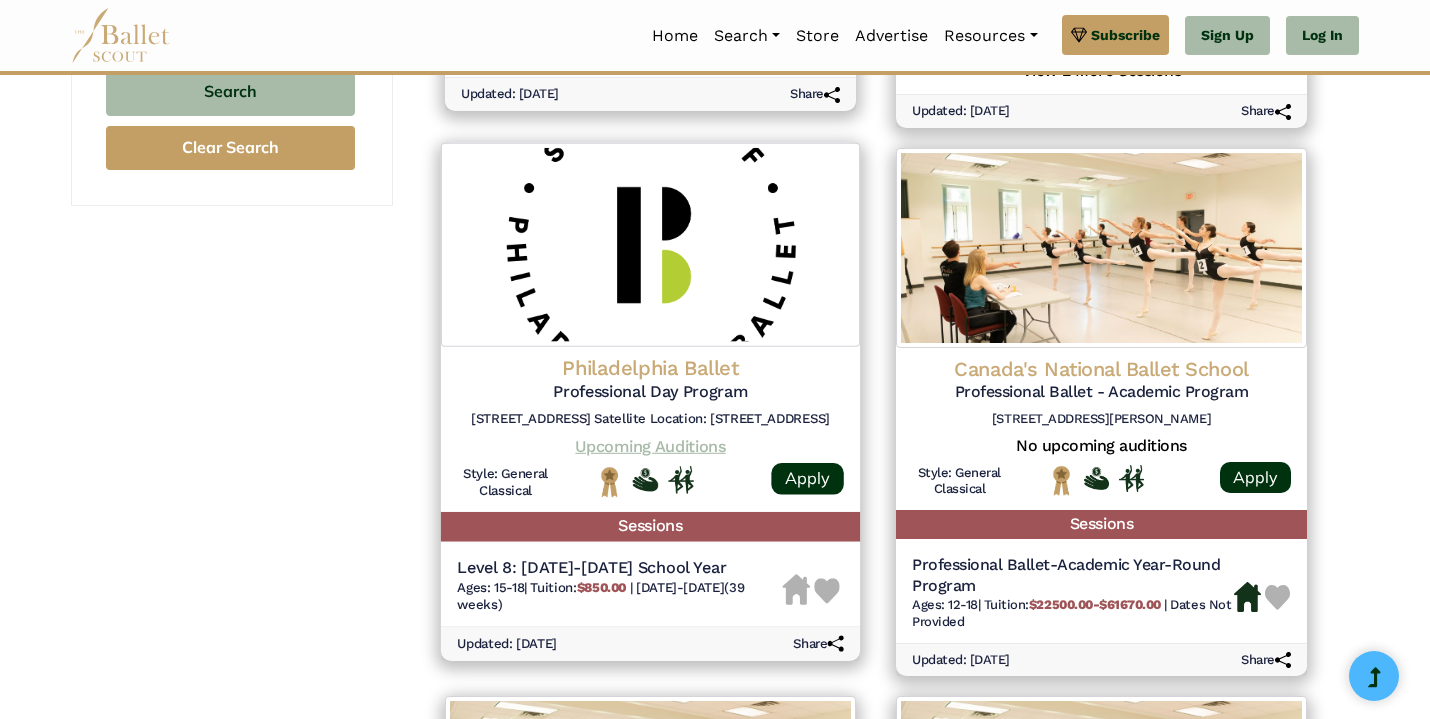 click on "Upcoming Auditions" at bounding box center (650, 445) 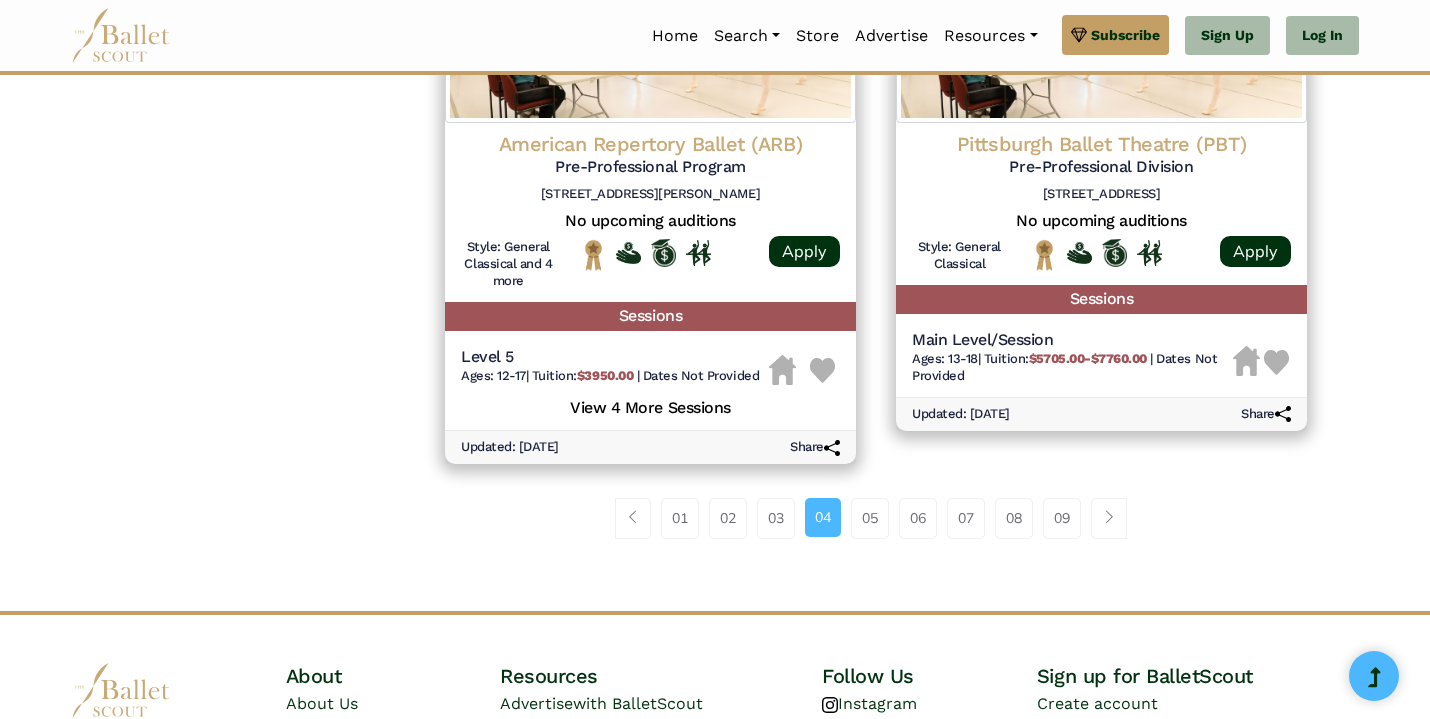 scroll, scrollTop: 2764, scrollLeft: 0, axis: vertical 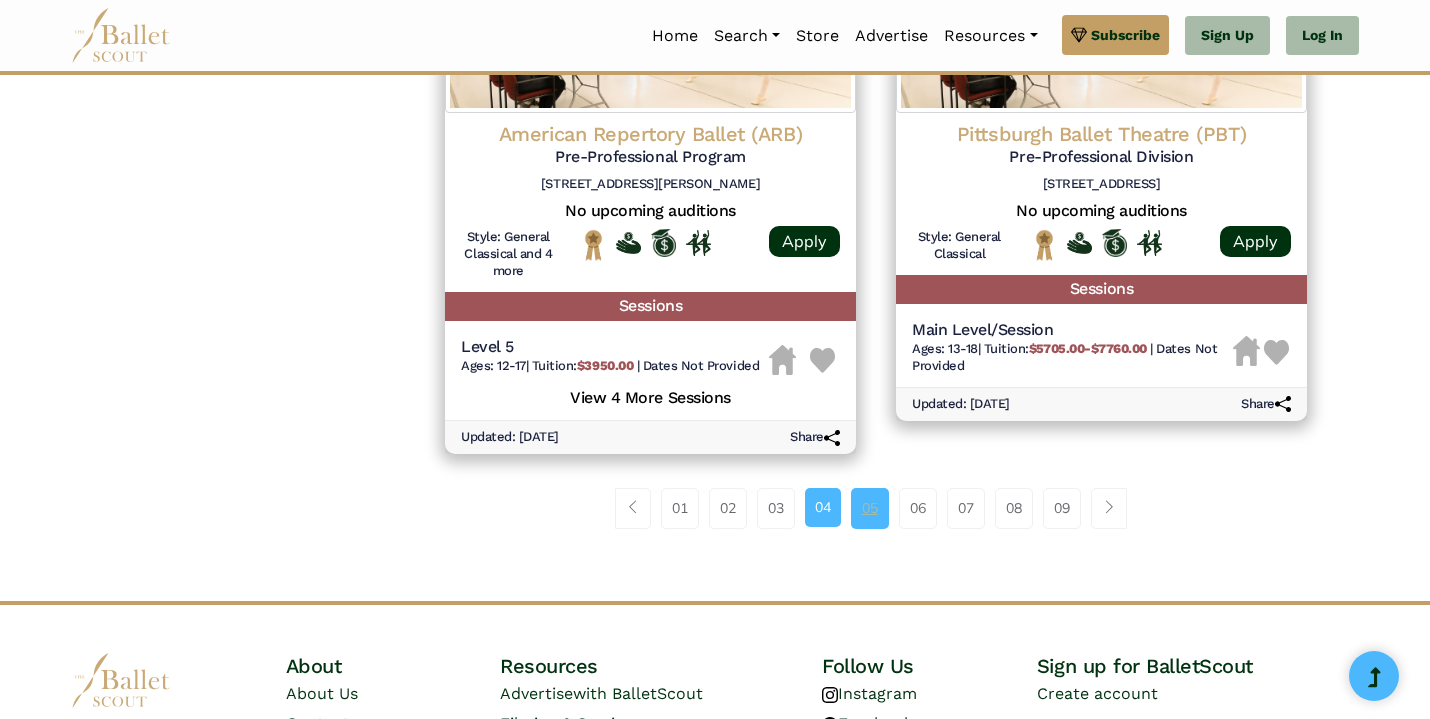 click on "05" at bounding box center [870, 508] 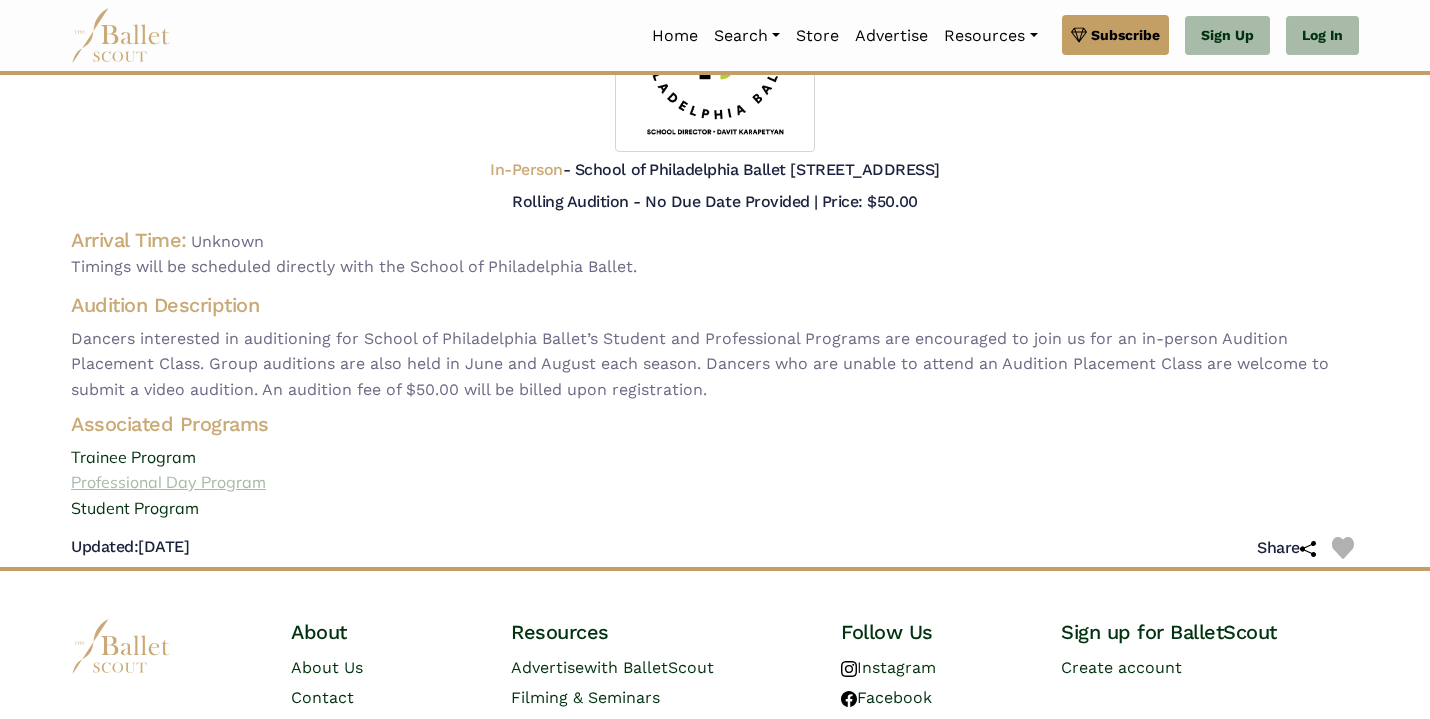 scroll, scrollTop: 268, scrollLeft: 0, axis: vertical 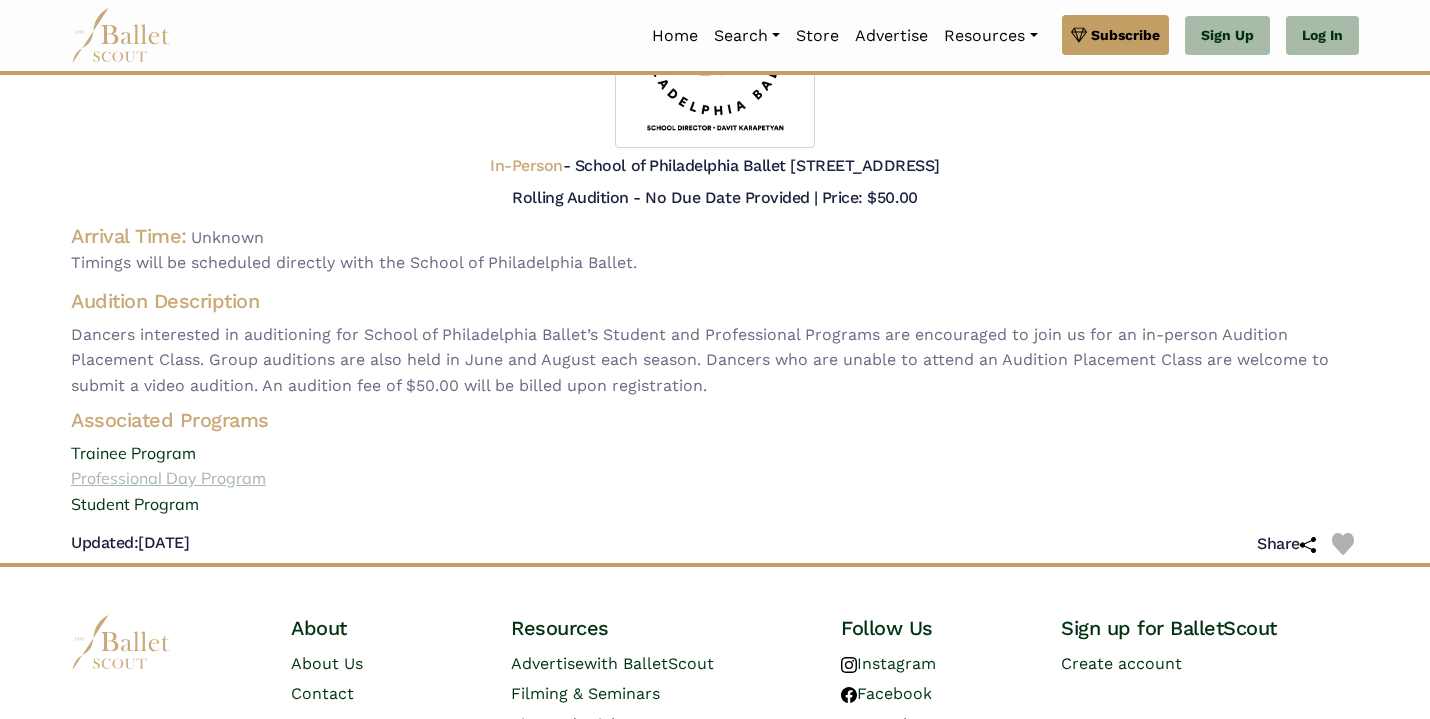 click on "Professional Day Program" at bounding box center [715, 479] 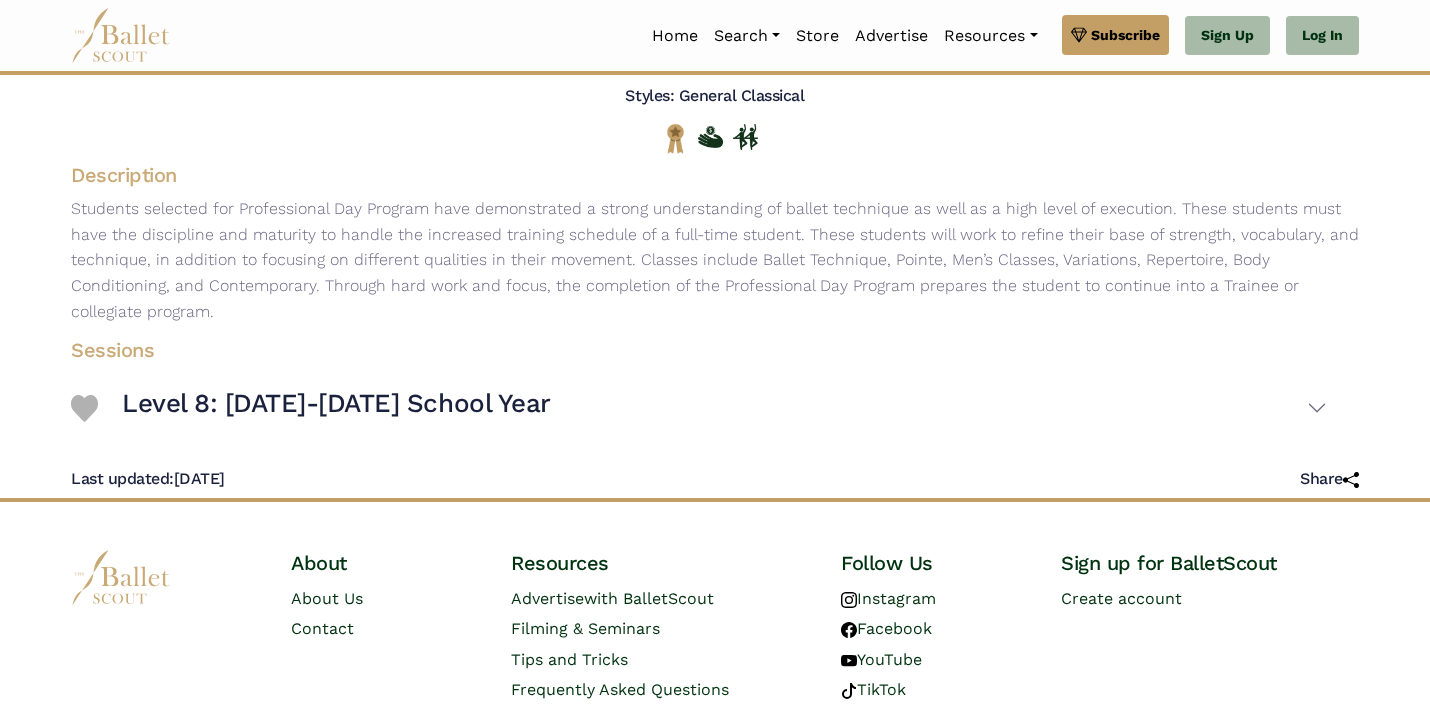 scroll, scrollTop: 412, scrollLeft: 0, axis: vertical 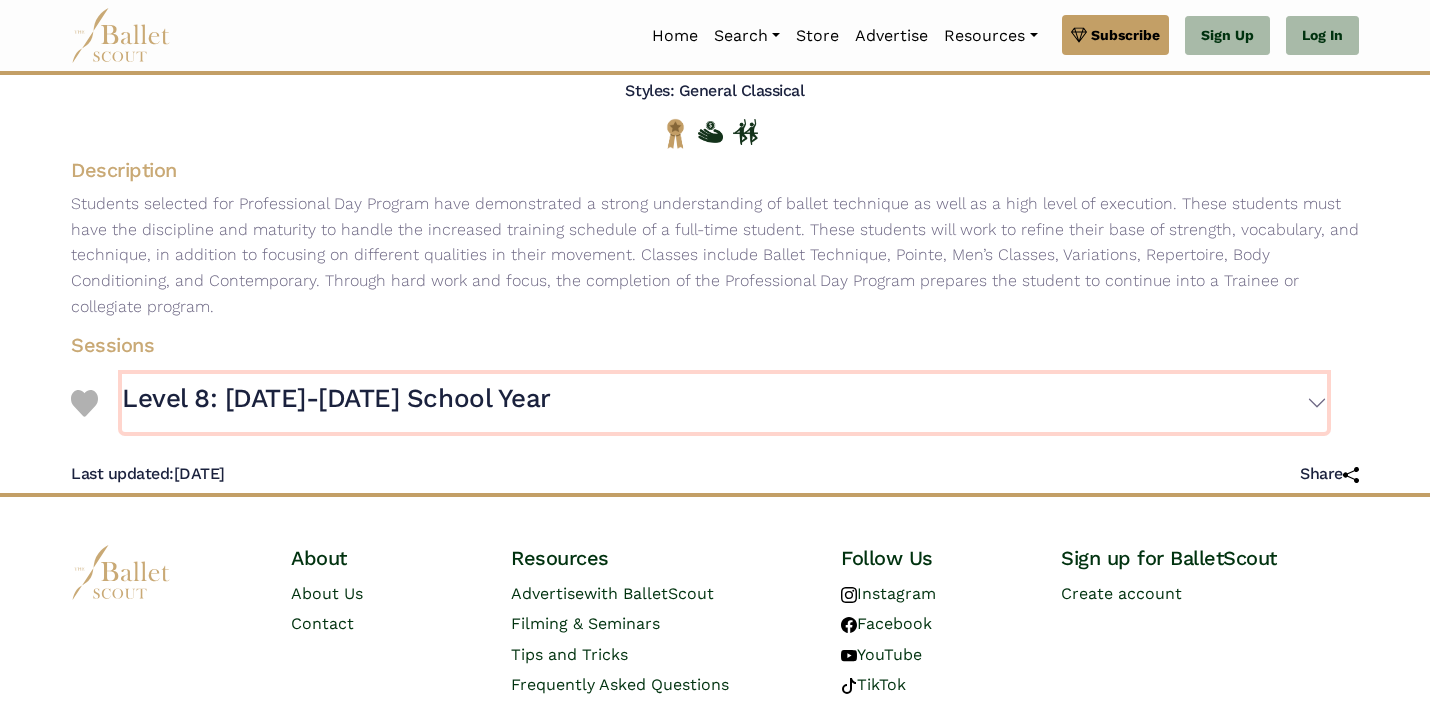 click on "Level 8: [DATE]-[DATE] School Year" at bounding box center (336, 399) 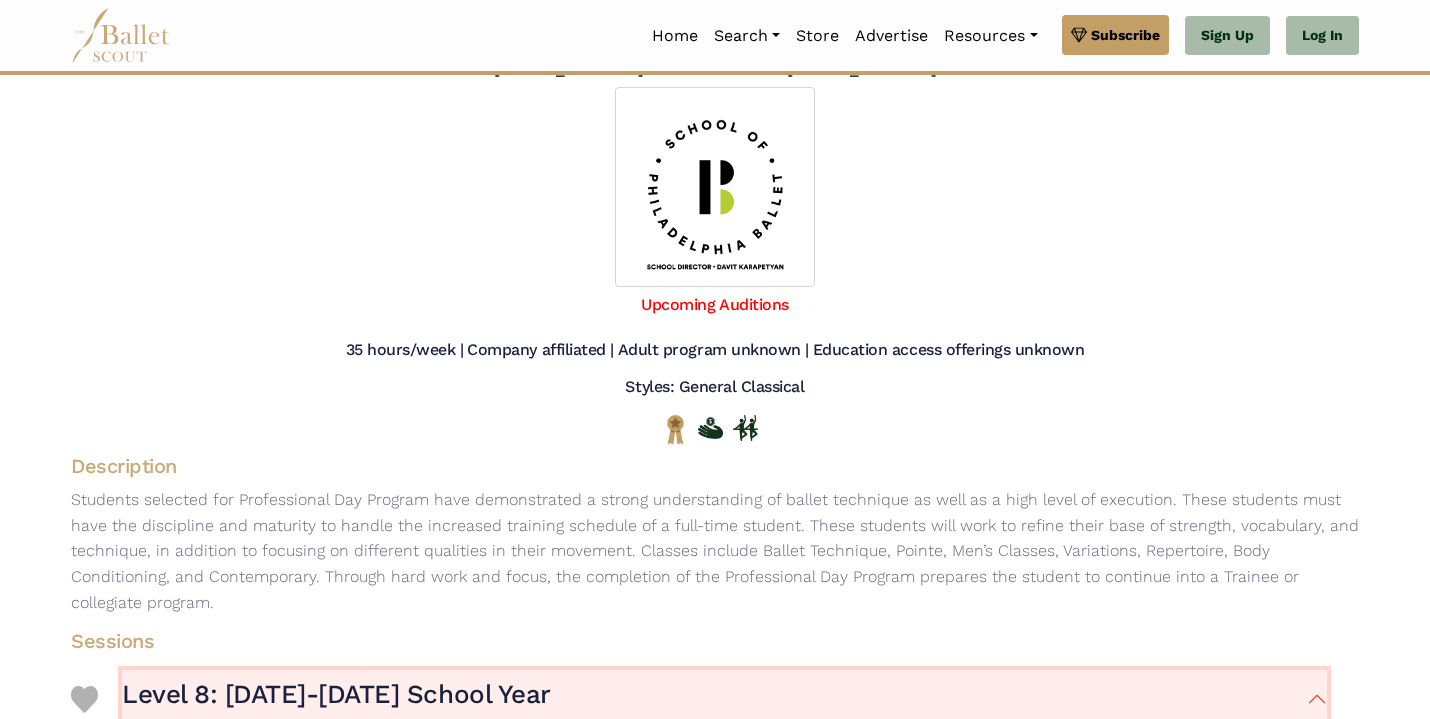 scroll, scrollTop: 0, scrollLeft: 0, axis: both 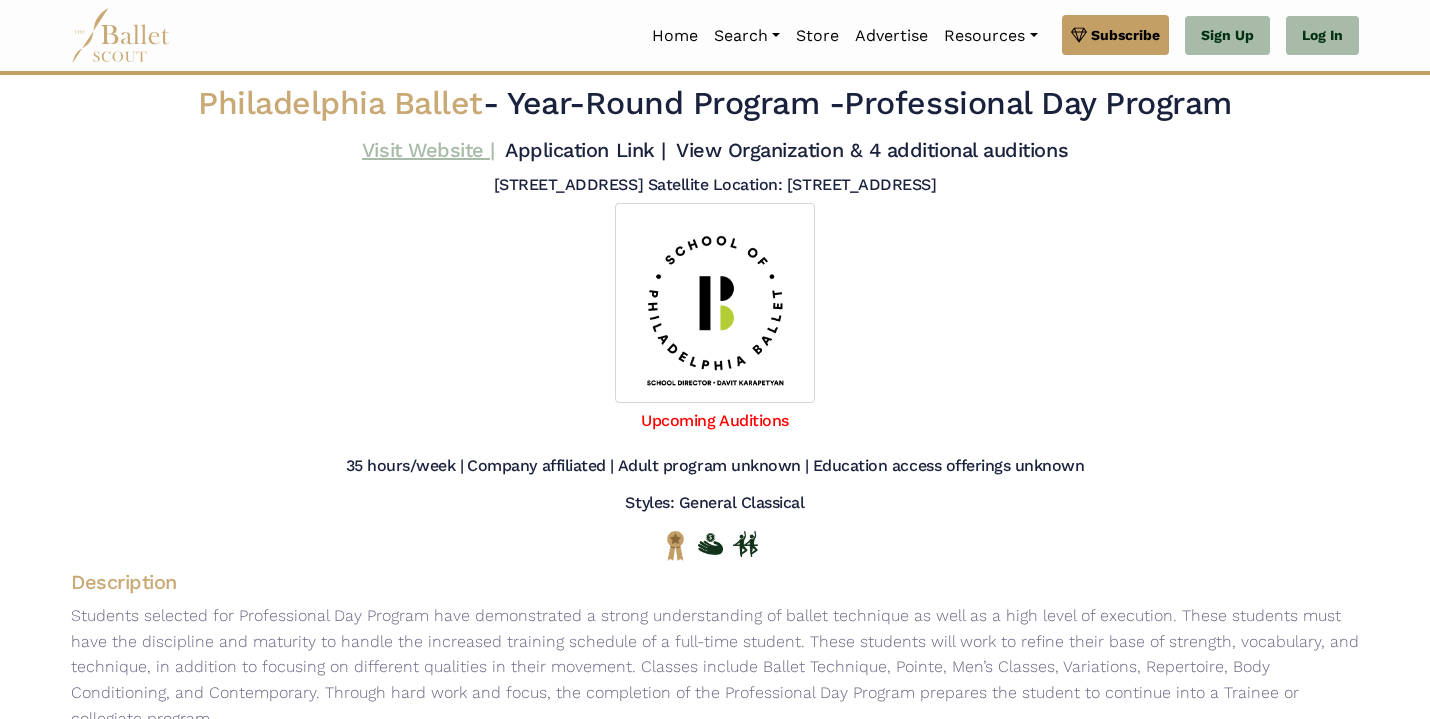 click on "Visit Website |" at bounding box center [428, 150] 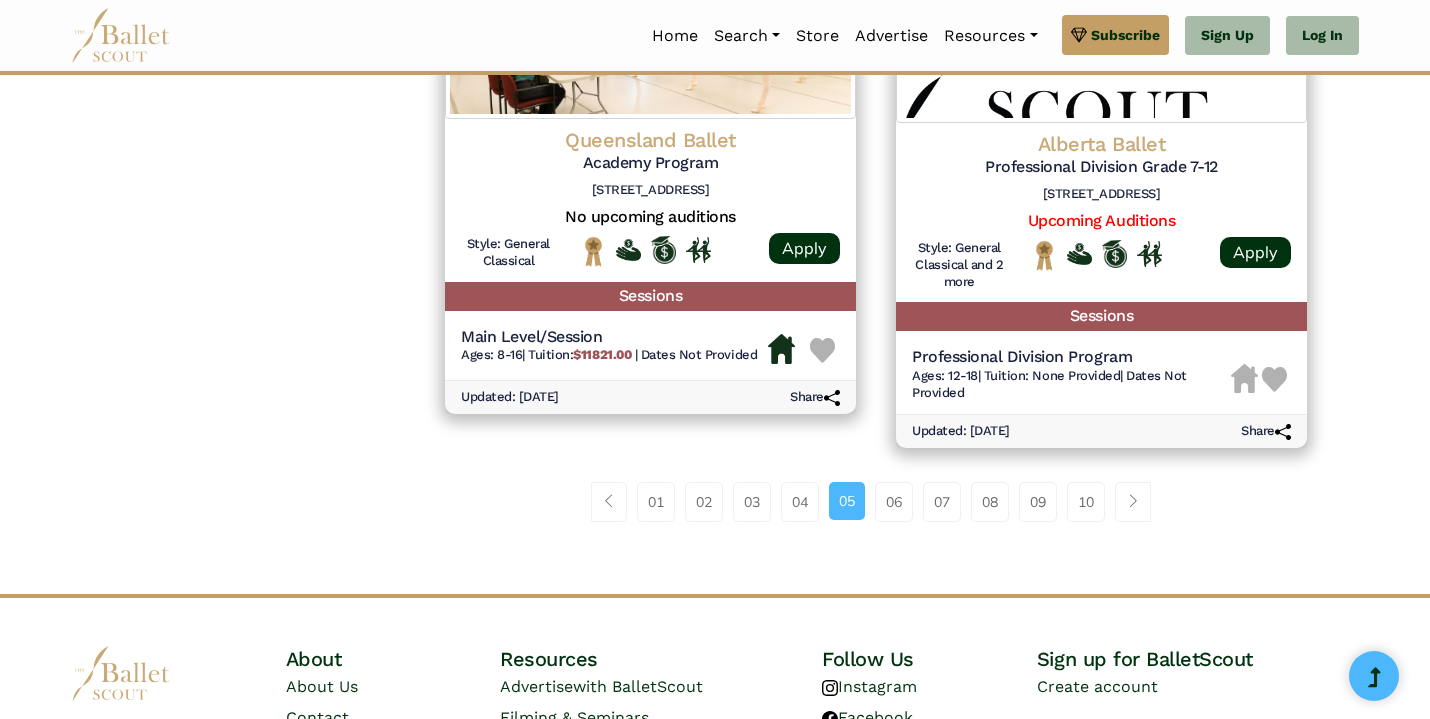 scroll, scrollTop: 2723, scrollLeft: 0, axis: vertical 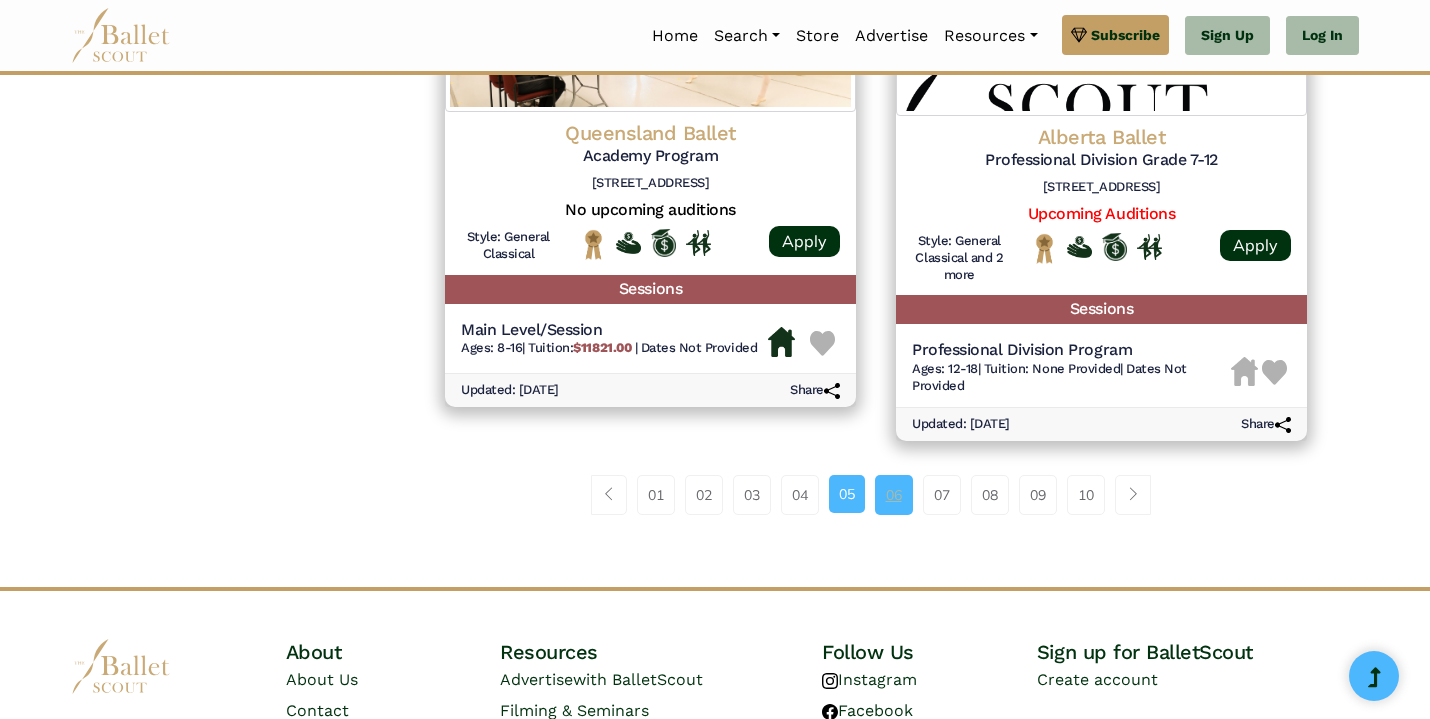 click on "06" at bounding box center (894, 495) 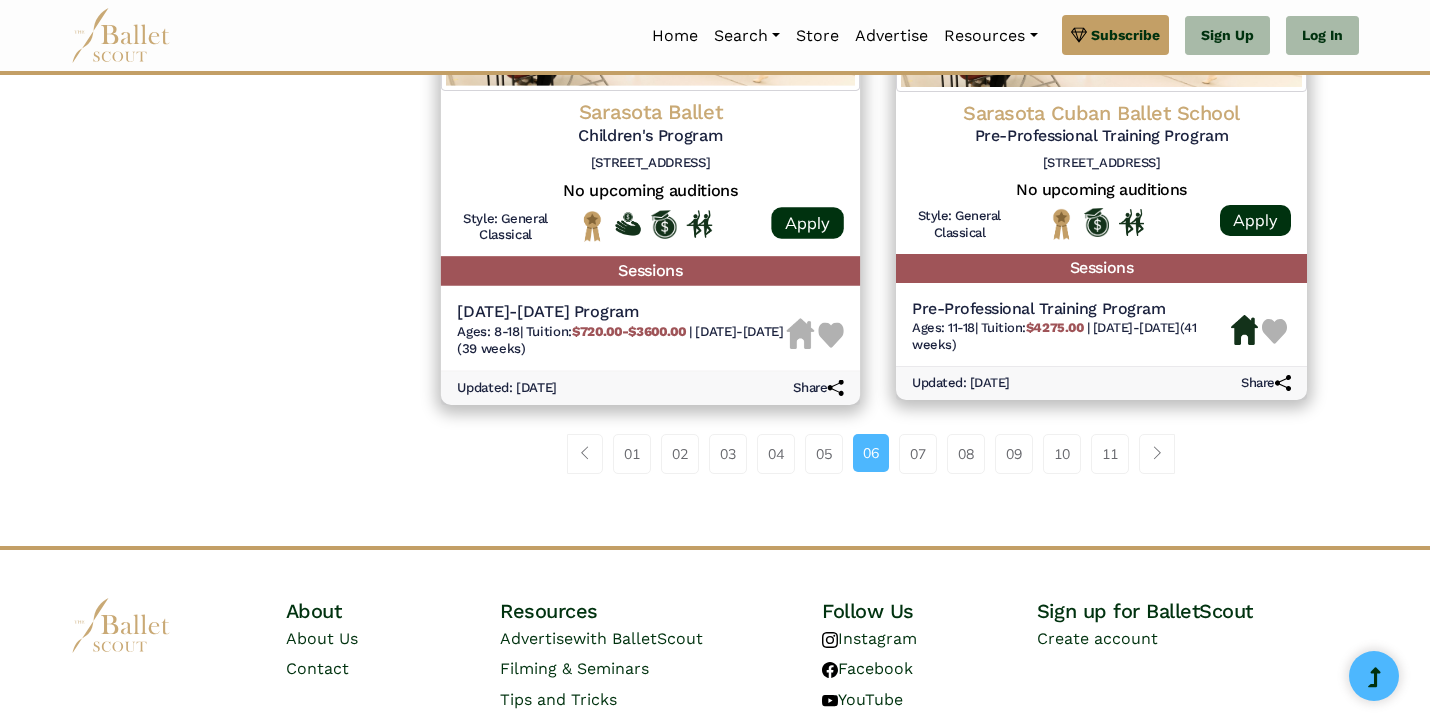 scroll, scrollTop: 2812, scrollLeft: 0, axis: vertical 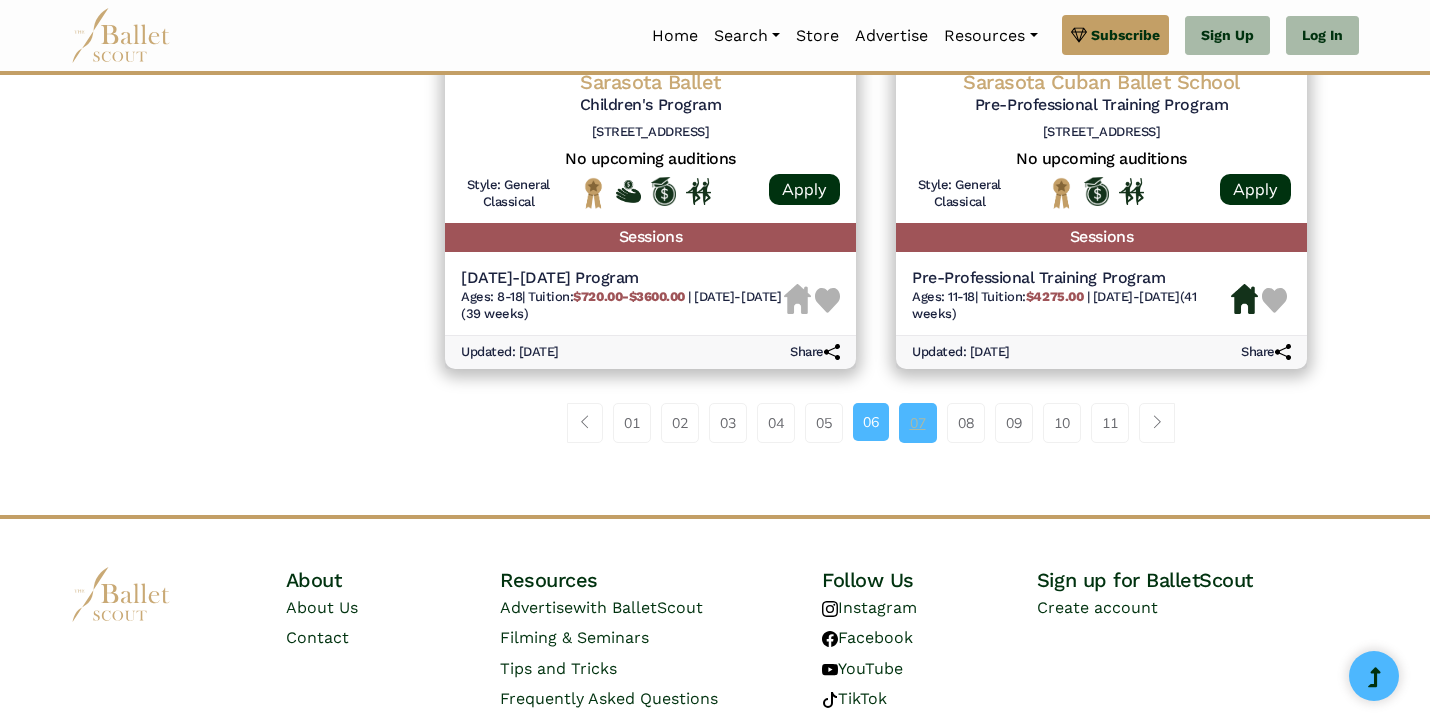 click on "07" at bounding box center (918, 423) 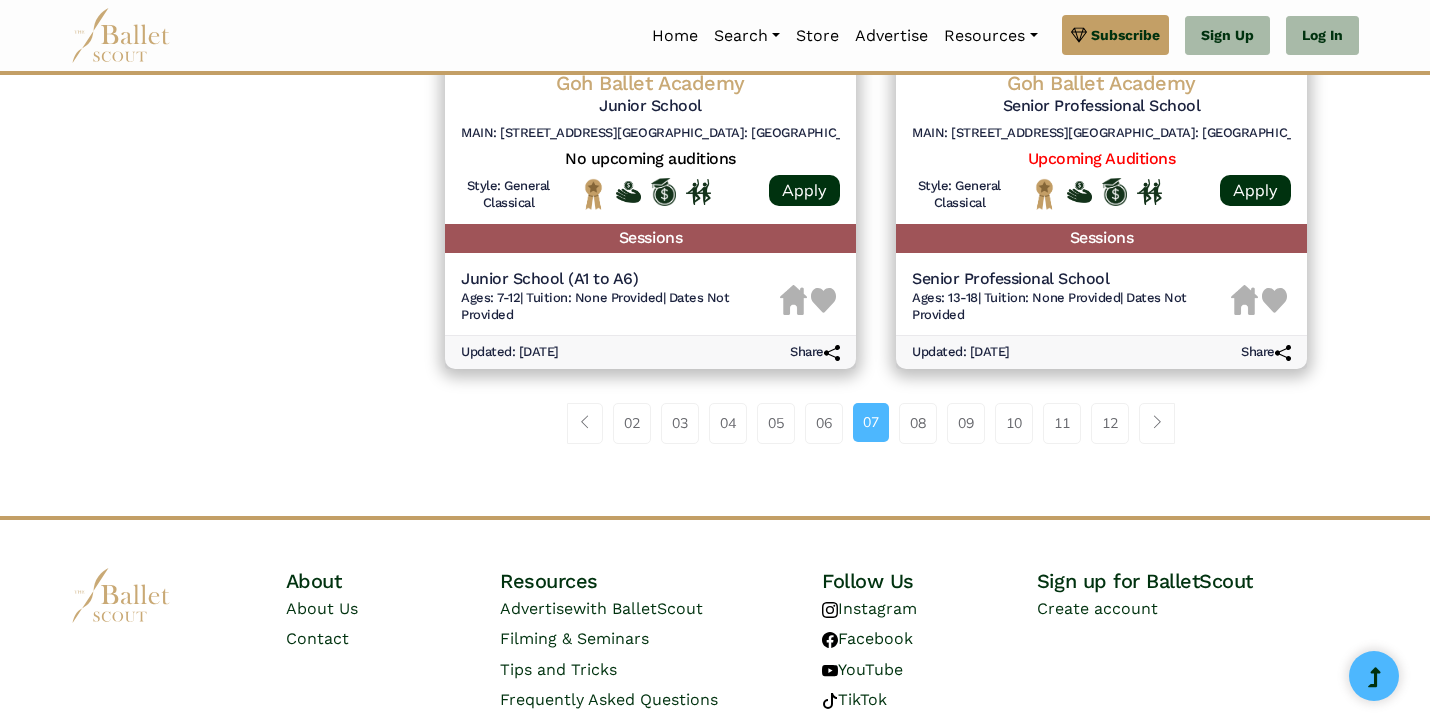 scroll, scrollTop: 2865, scrollLeft: 0, axis: vertical 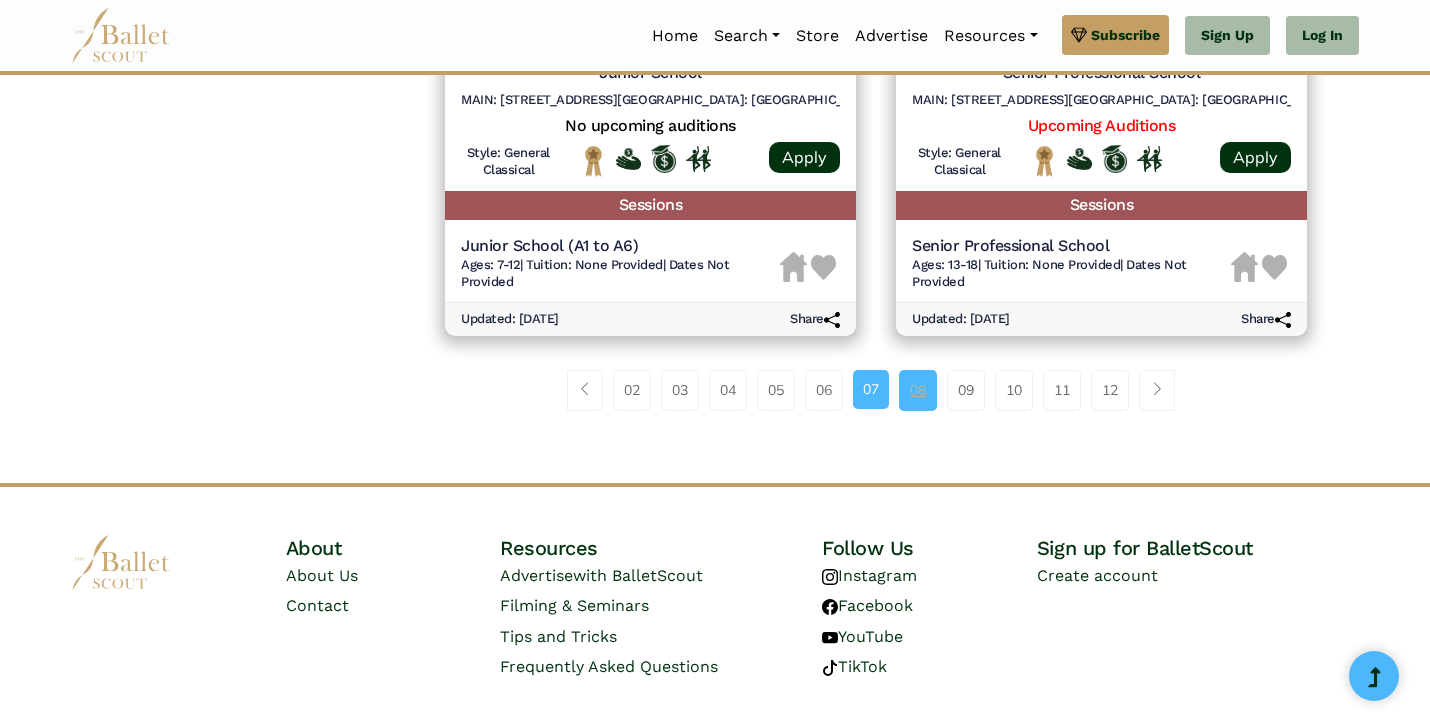 click on "08" at bounding box center [918, 390] 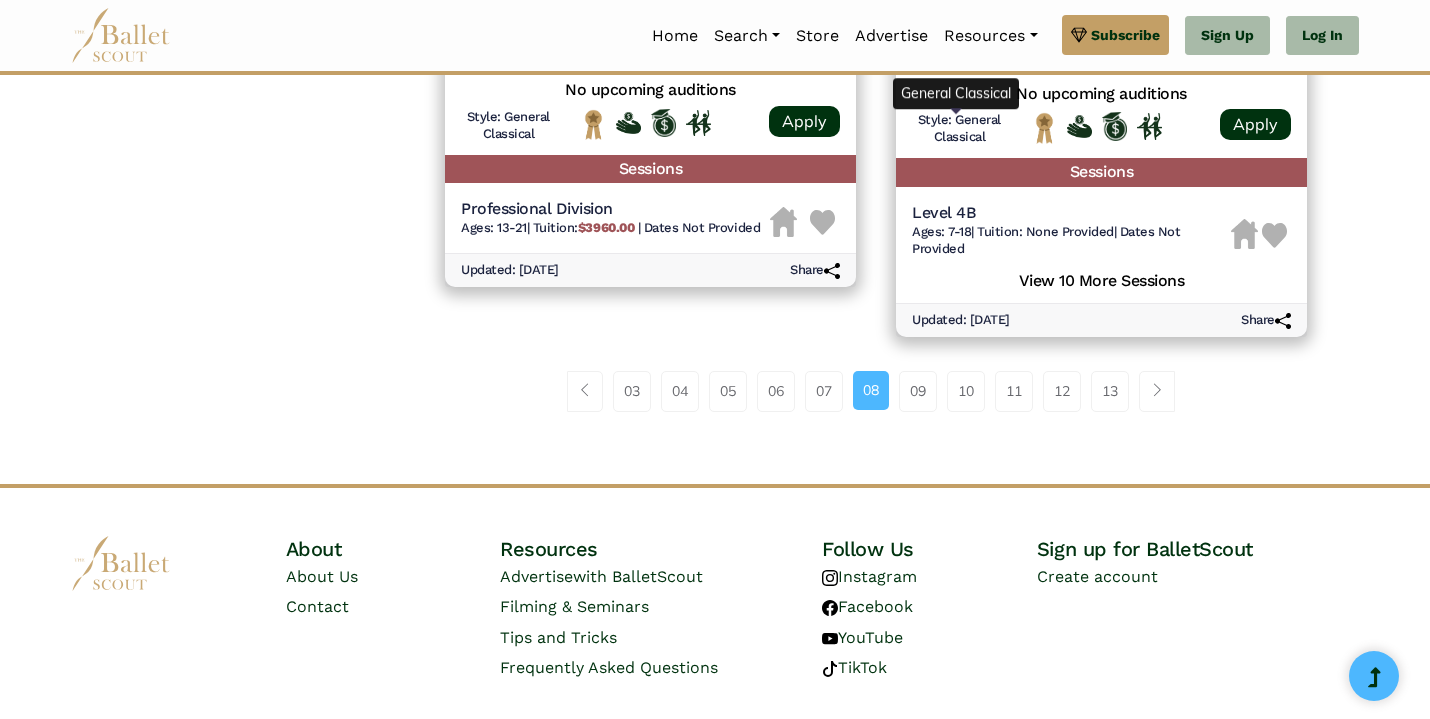 scroll, scrollTop: 2887, scrollLeft: 0, axis: vertical 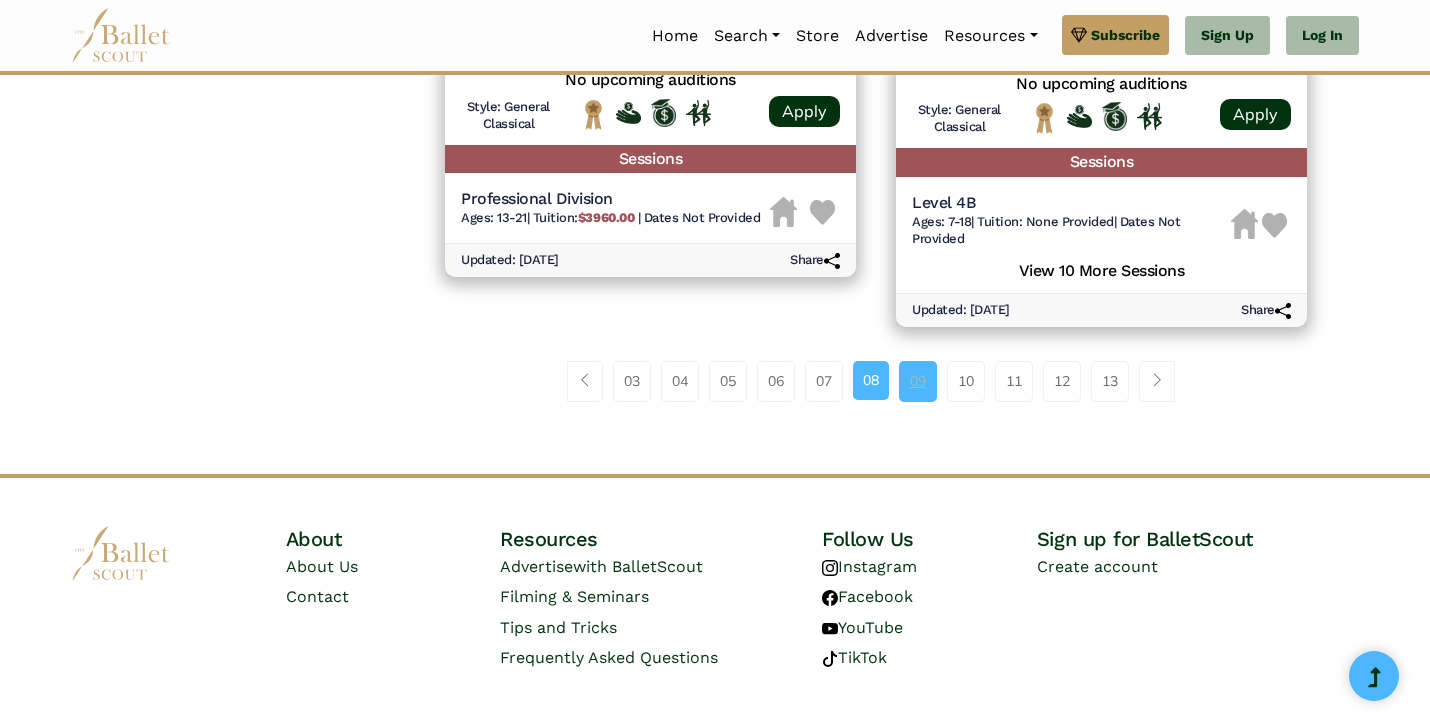 click on "09" at bounding box center [918, 381] 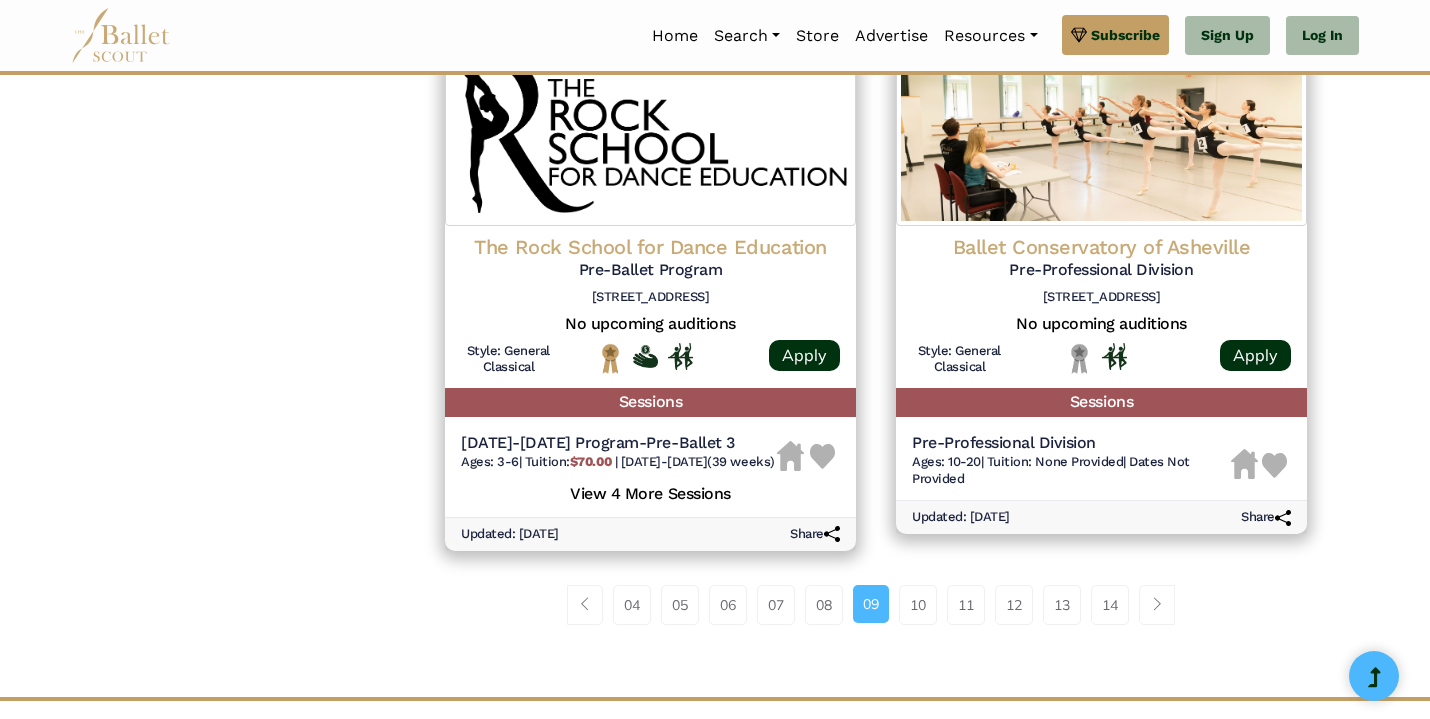 scroll, scrollTop: 2649, scrollLeft: 0, axis: vertical 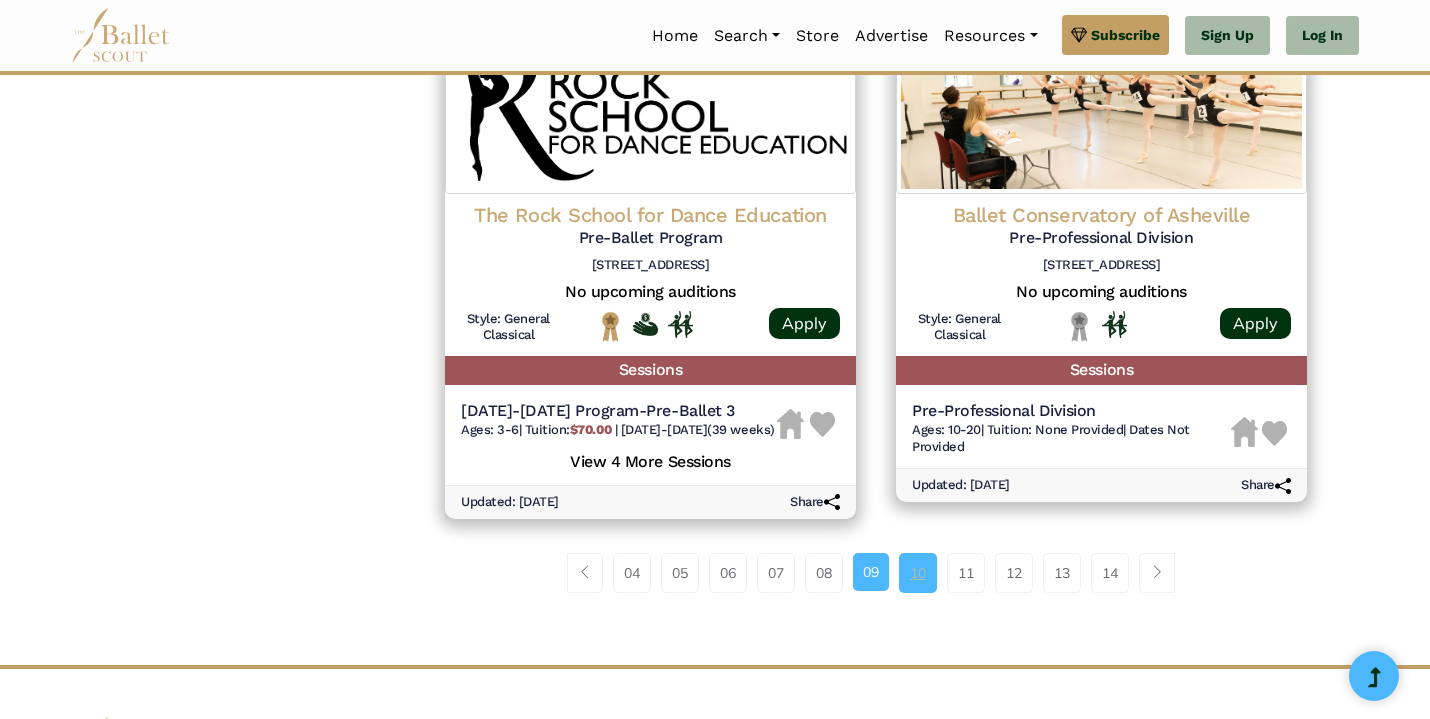 click on "10" at bounding box center (918, 573) 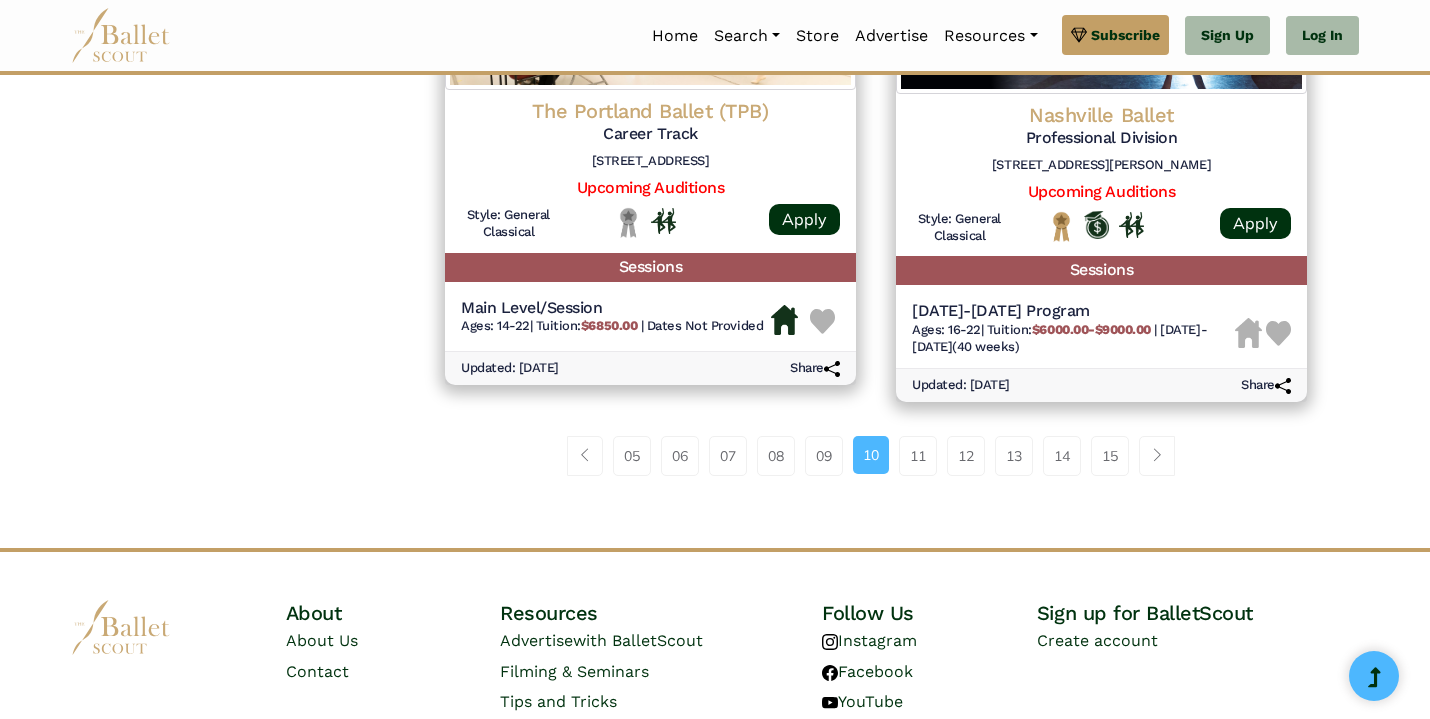 scroll, scrollTop: 2751, scrollLeft: 0, axis: vertical 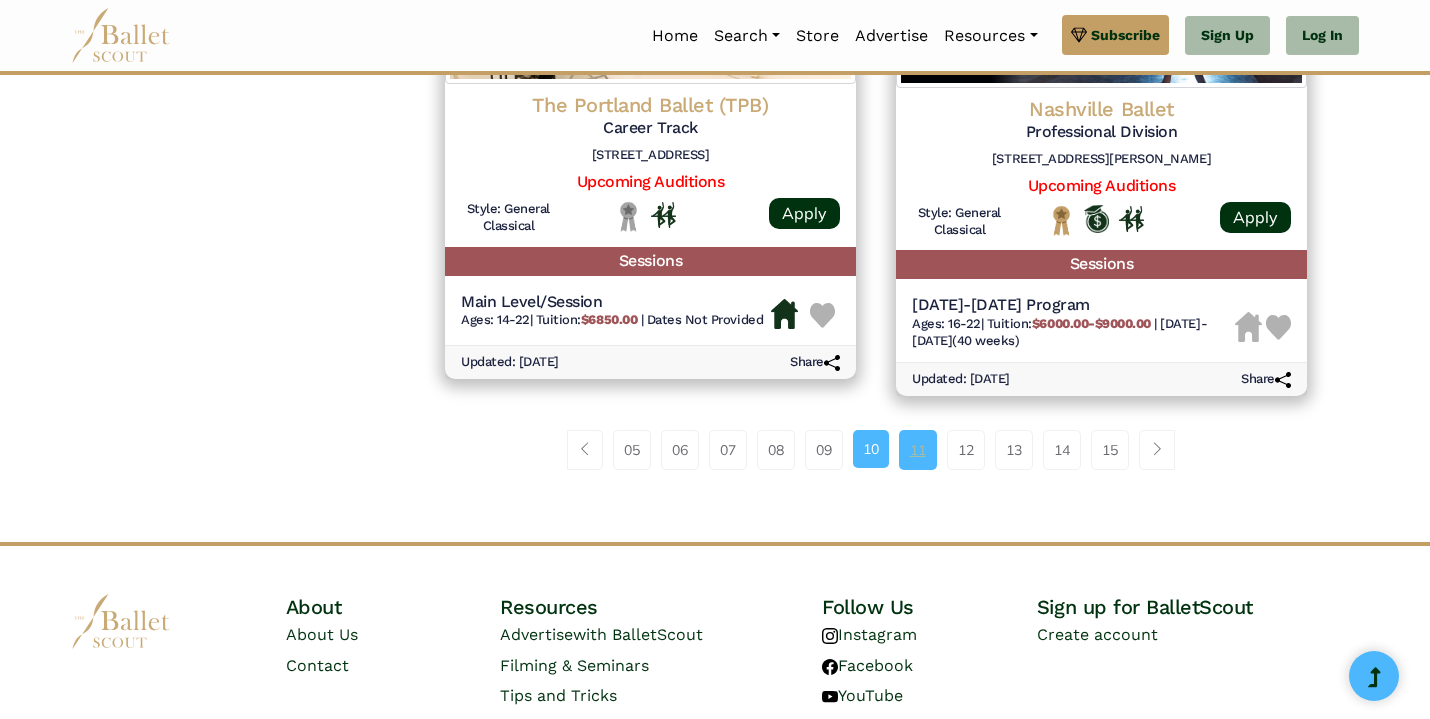 click on "11" at bounding box center (918, 450) 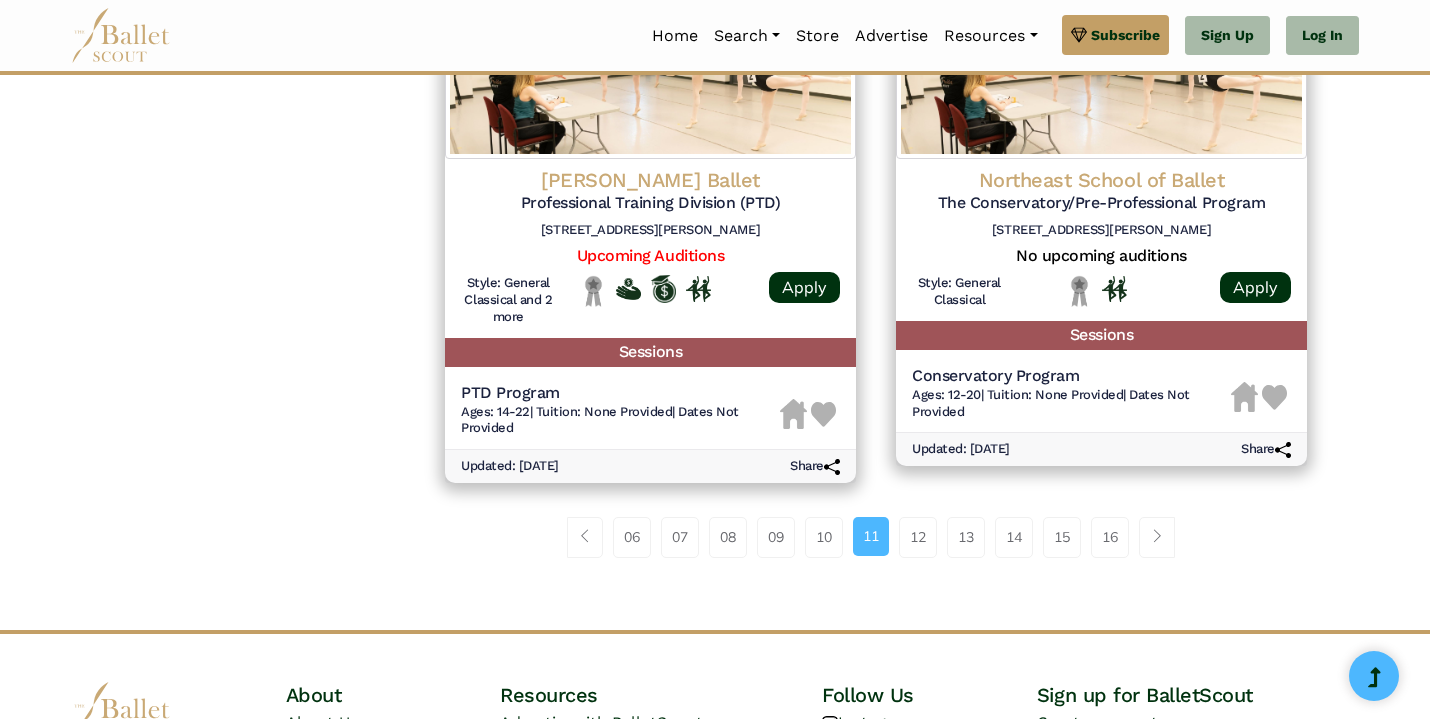scroll, scrollTop: 2762, scrollLeft: 0, axis: vertical 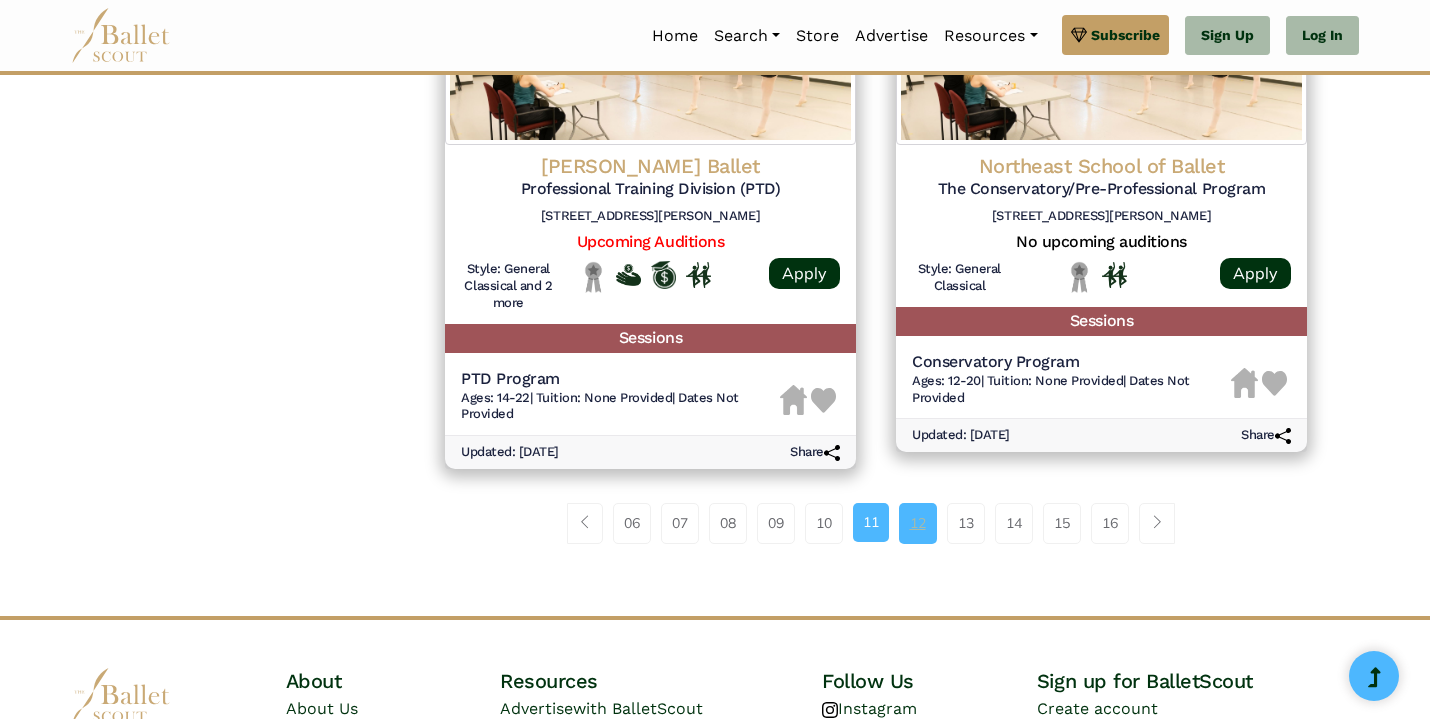 click on "12" at bounding box center [918, 523] 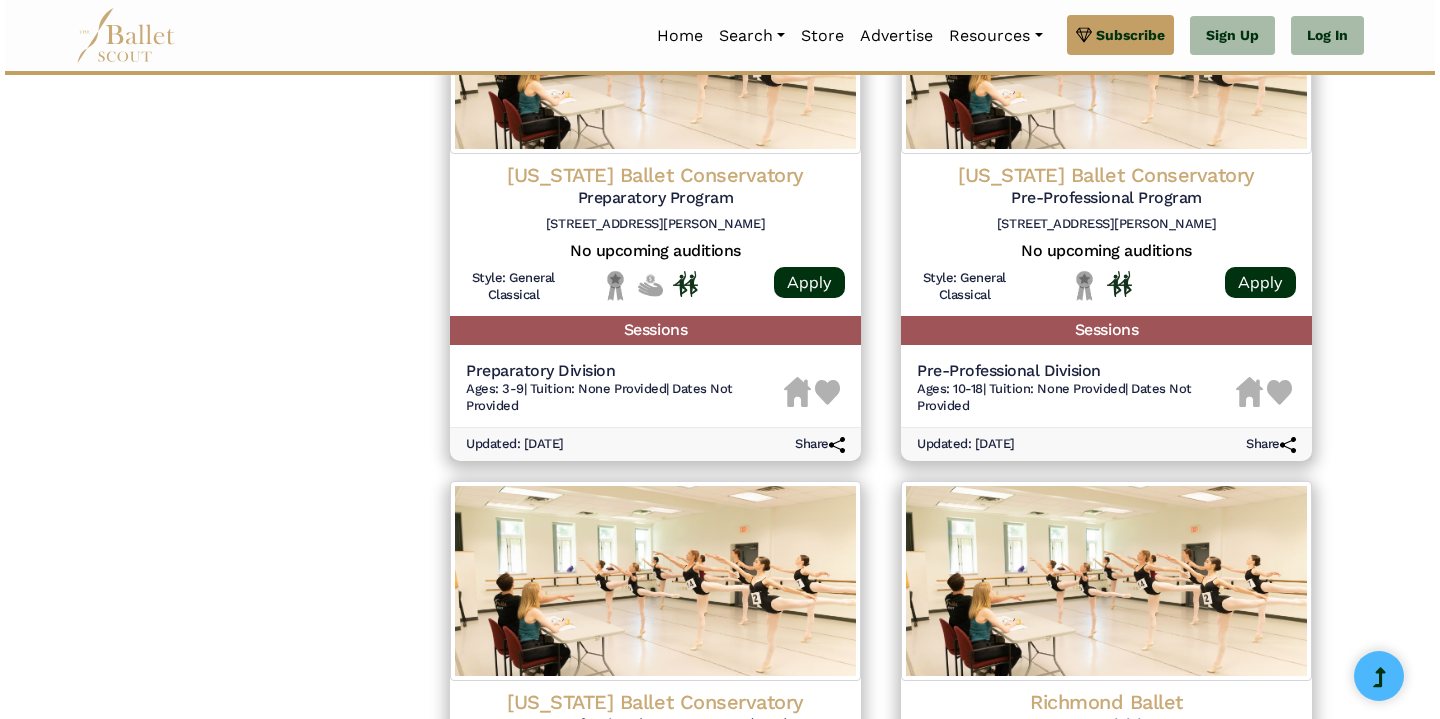 scroll, scrollTop: 2155, scrollLeft: 0, axis: vertical 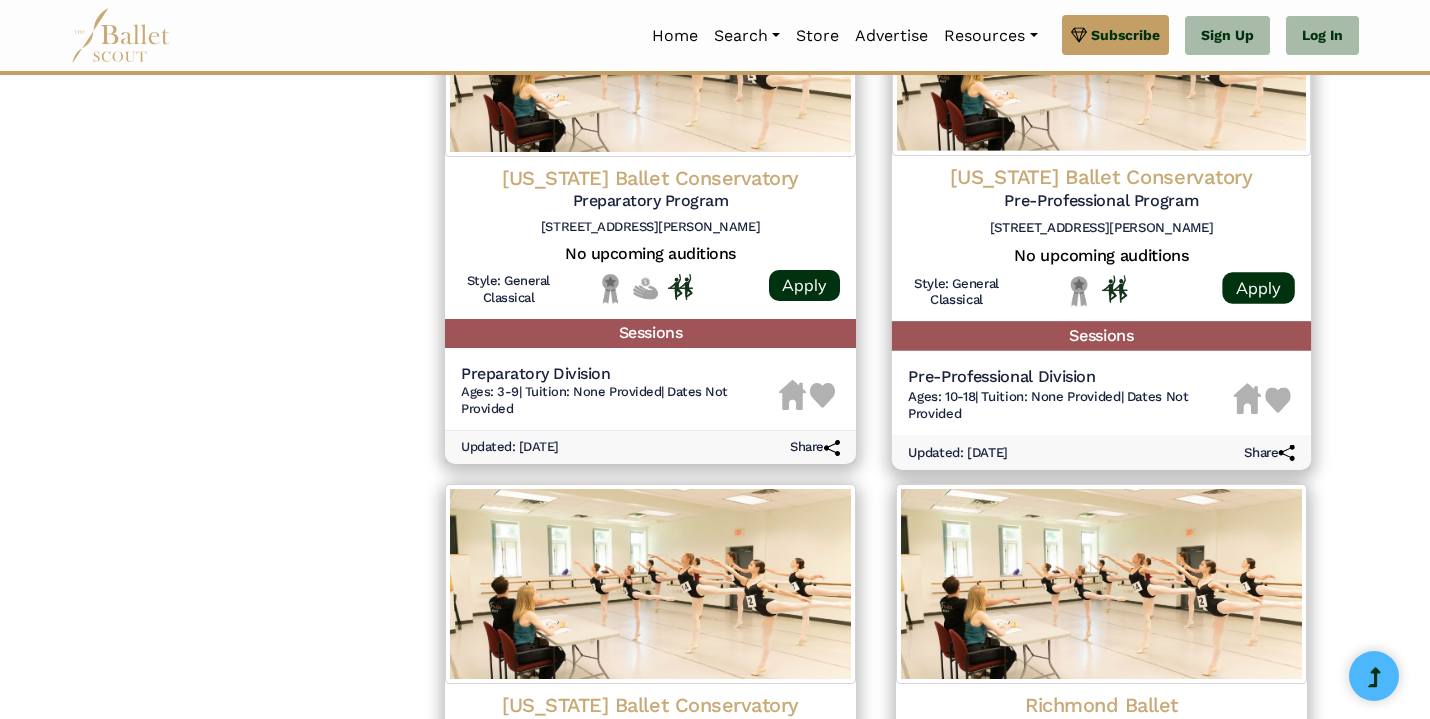 click on "[US_STATE] Ballet Conservatory" at bounding box center [1101, -1473] 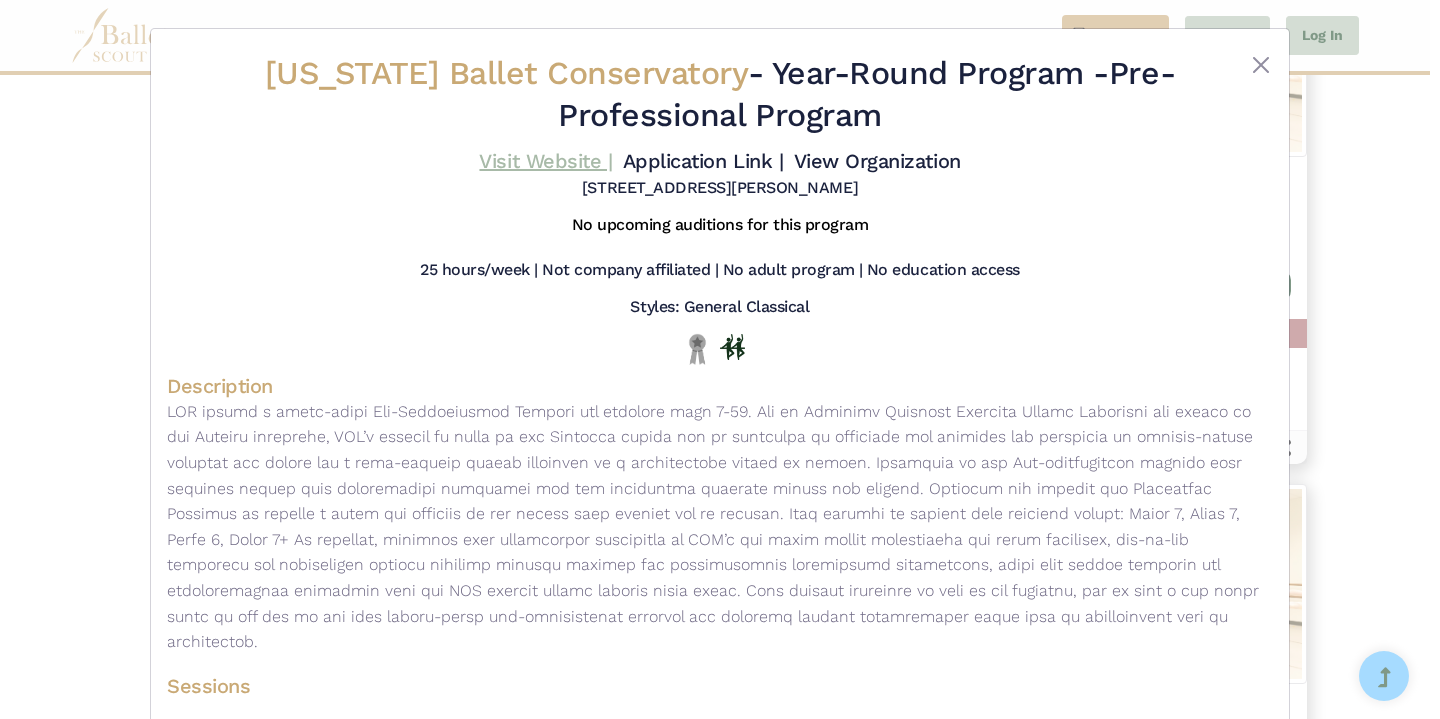 click on "Visit Website |" at bounding box center (545, 161) 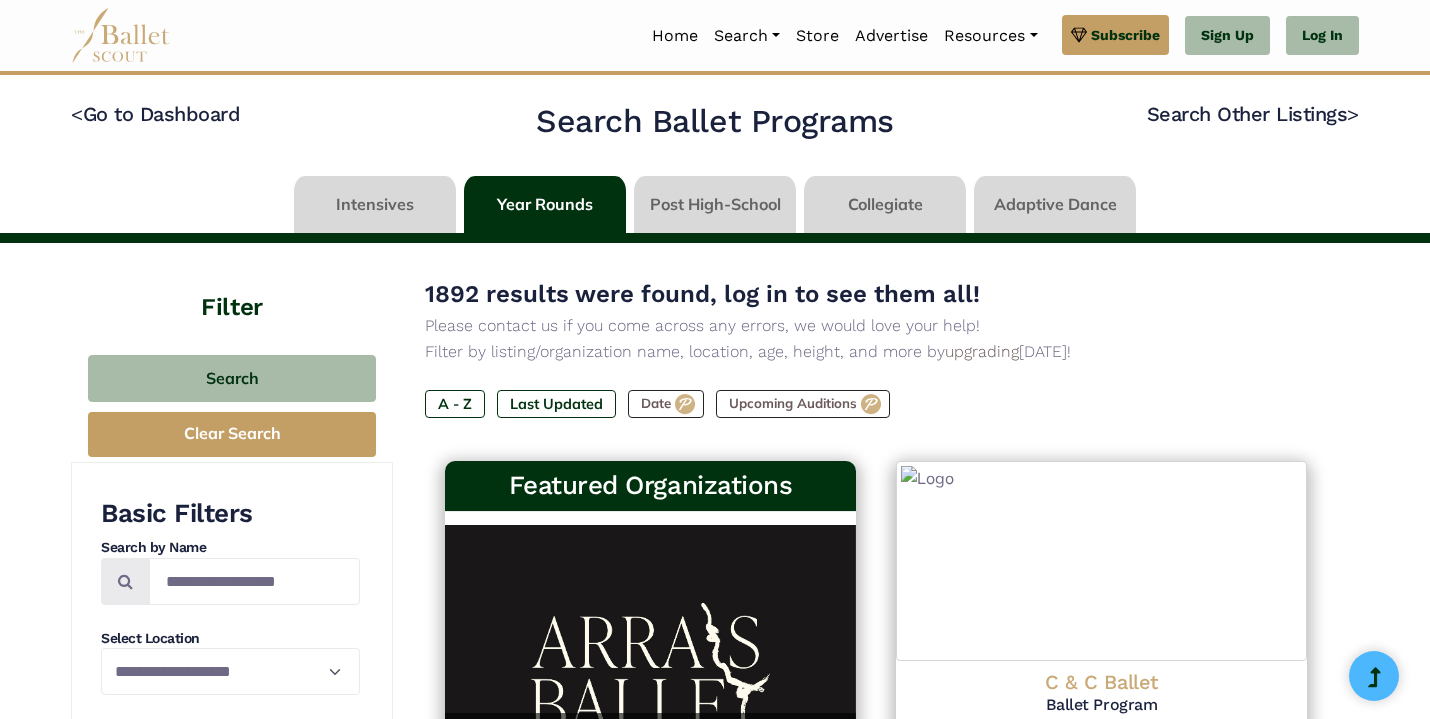 scroll, scrollTop: 2762, scrollLeft: 0, axis: vertical 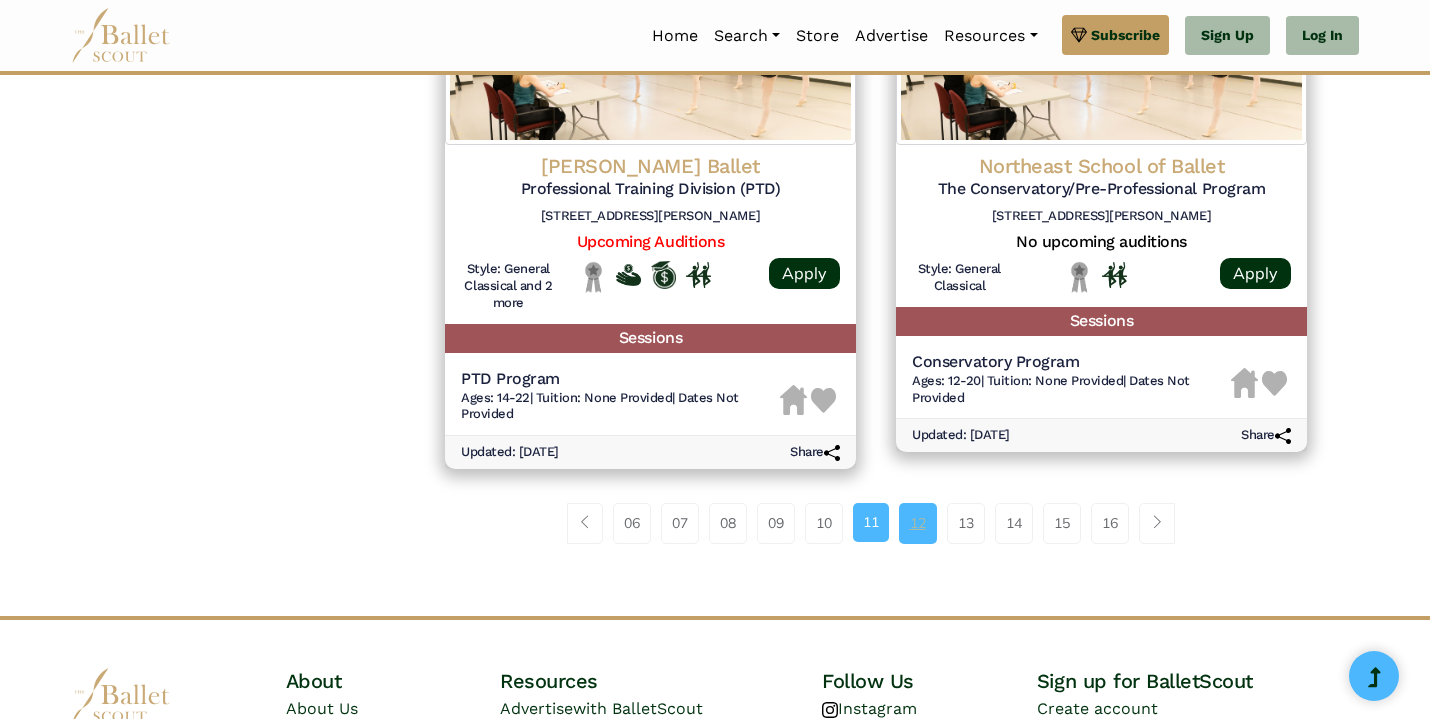 click on "12" at bounding box center [918, 523] 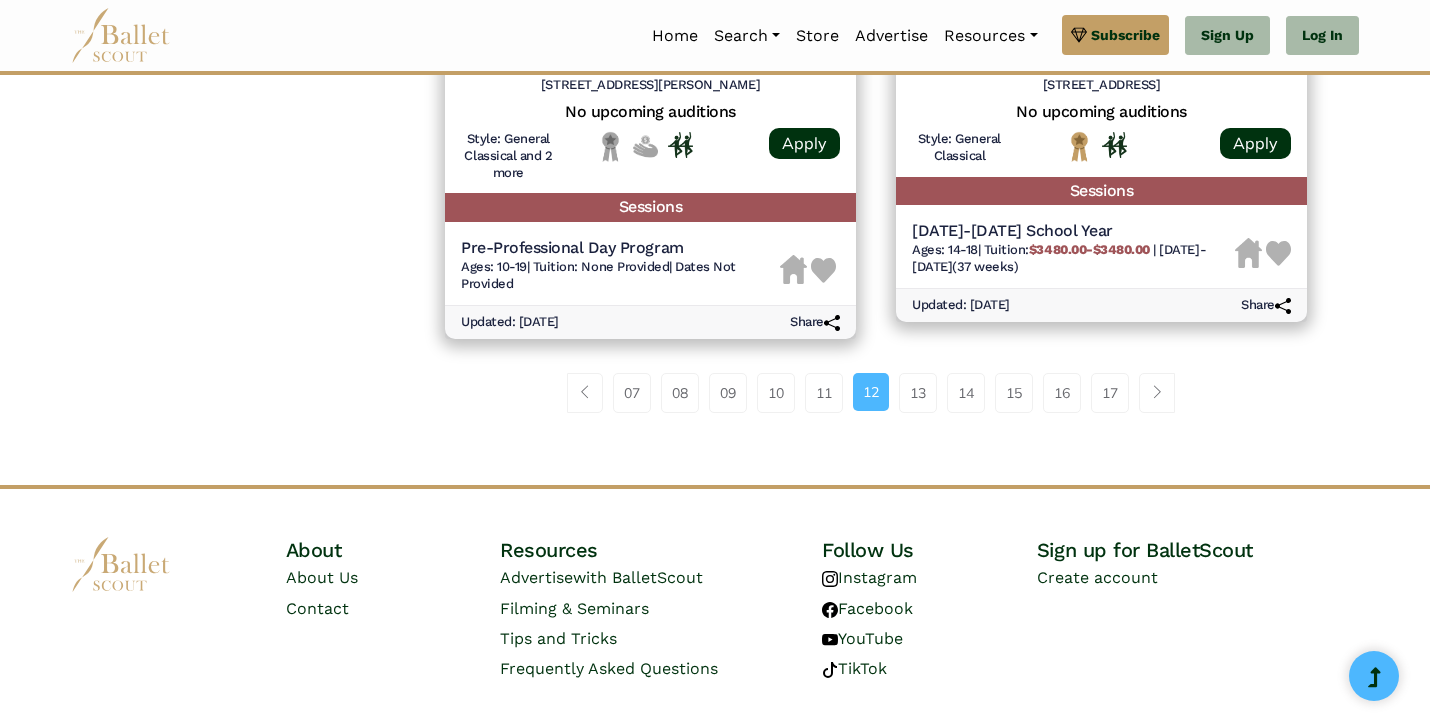 scroll, scrollTop: 2852, scrollLeft: 0, axis: vertical 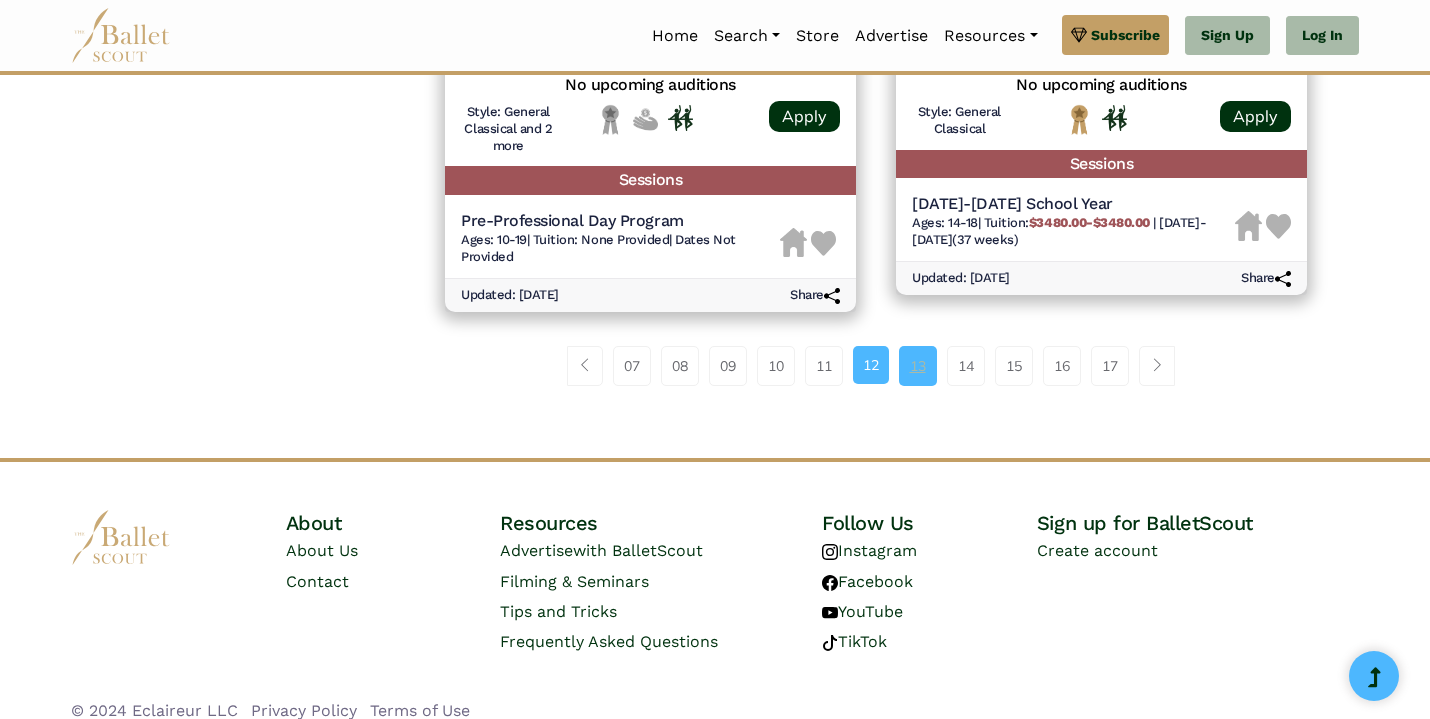 click on "13" at bounding box center [918, 366] 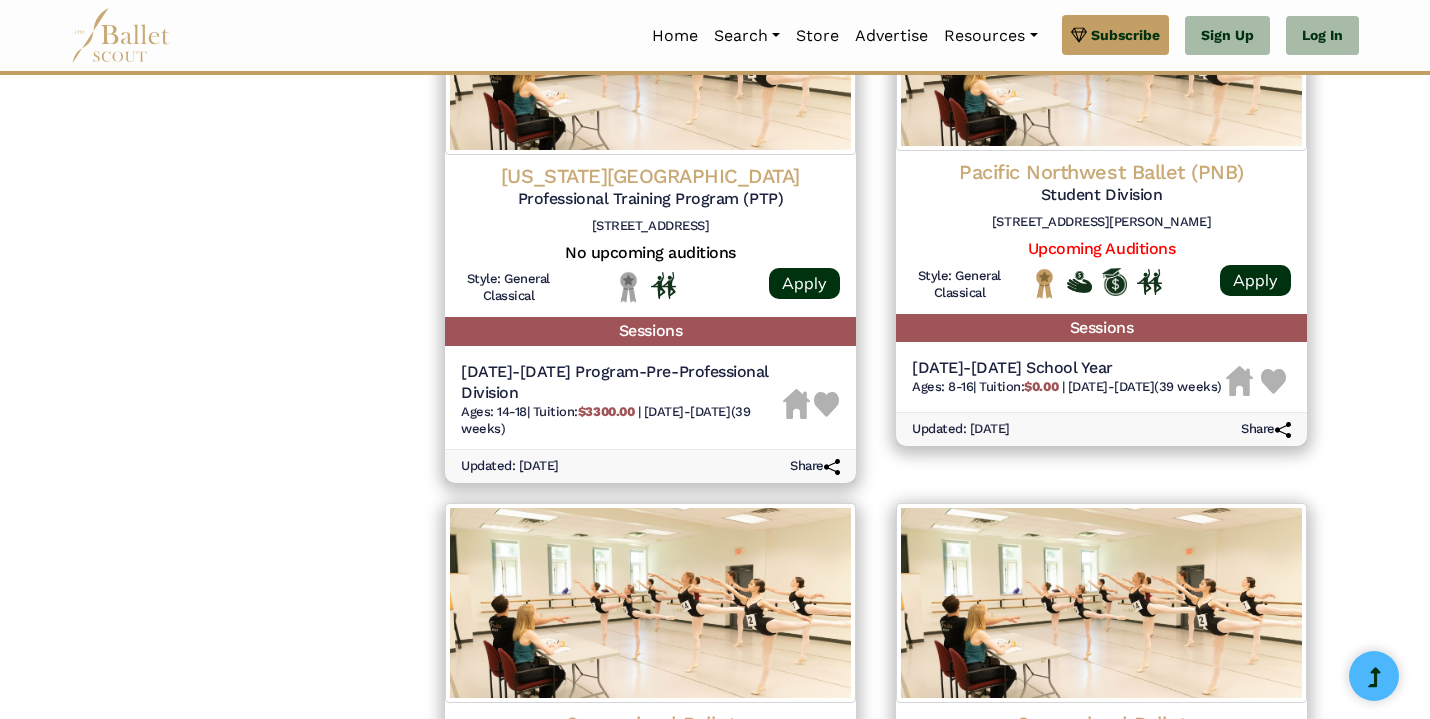 scroll, scrollTop: 2090, scrollLeft: 0, axis: vertical 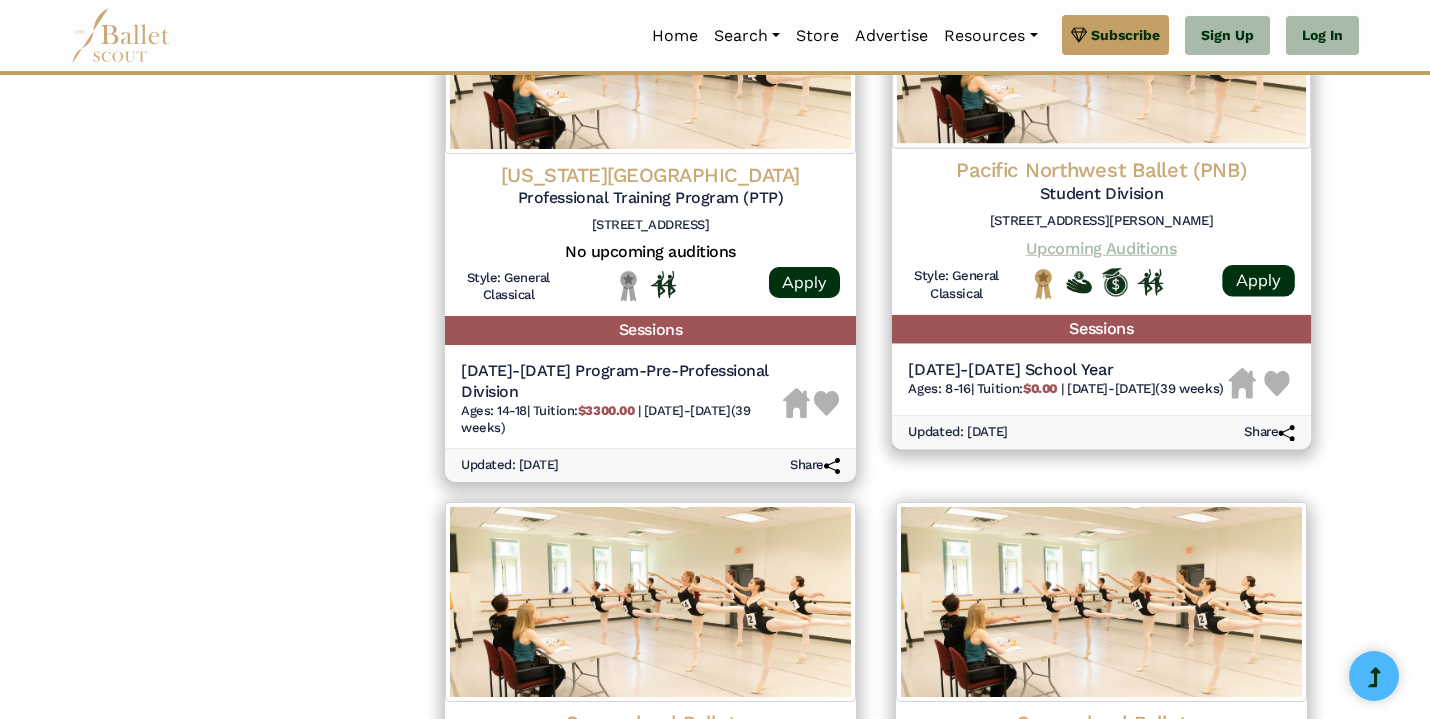 click on "Upcoming Auditions" at bounding box center [1101, 247] 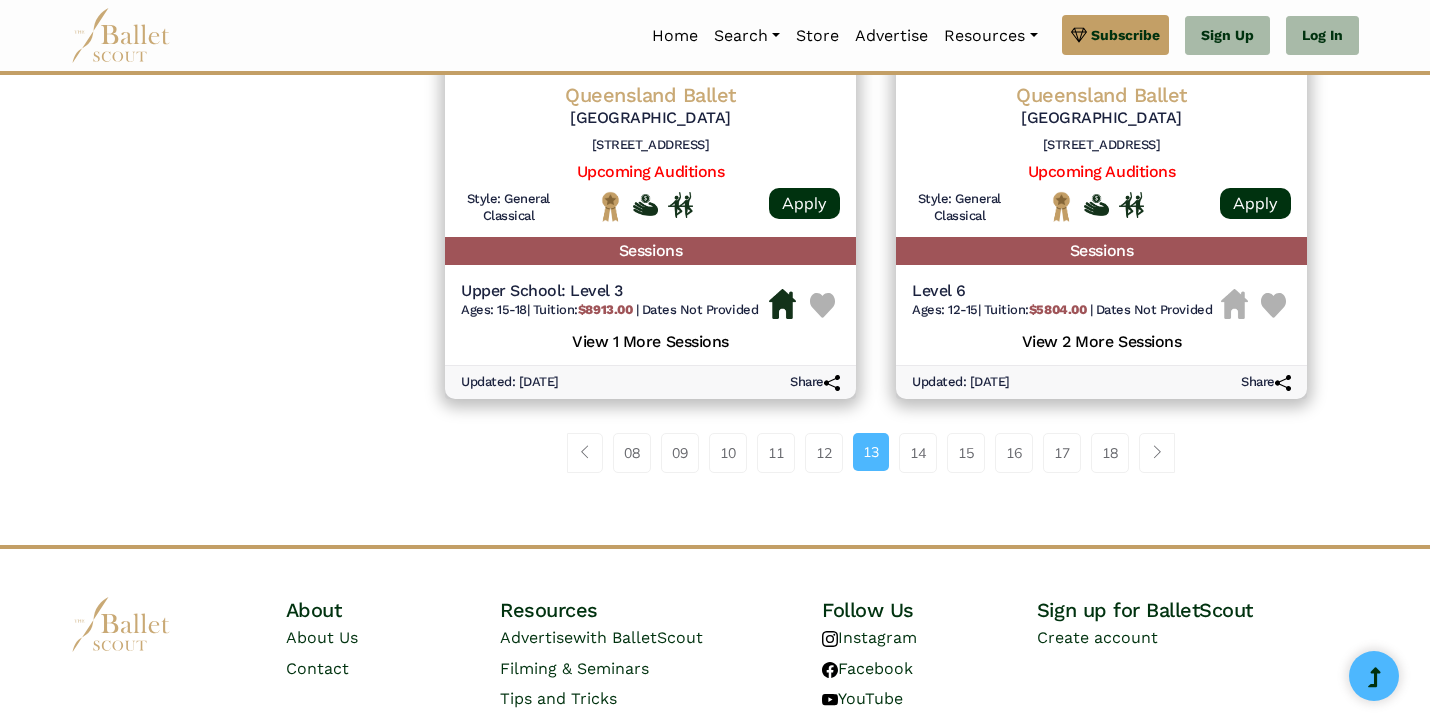 scroll, scrollTop: 2724, scrollLeft: 0, axis: vertical 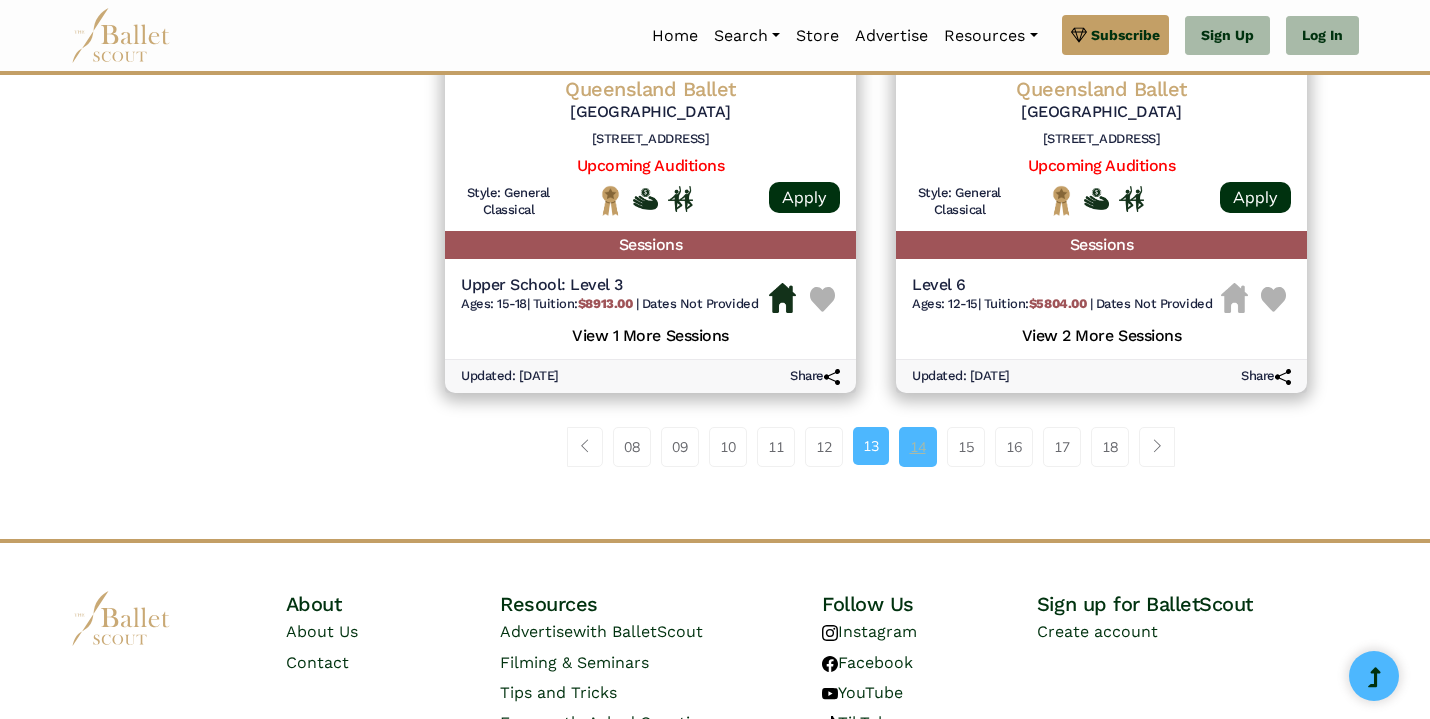 click on "14" at bounding box center [918, 447] 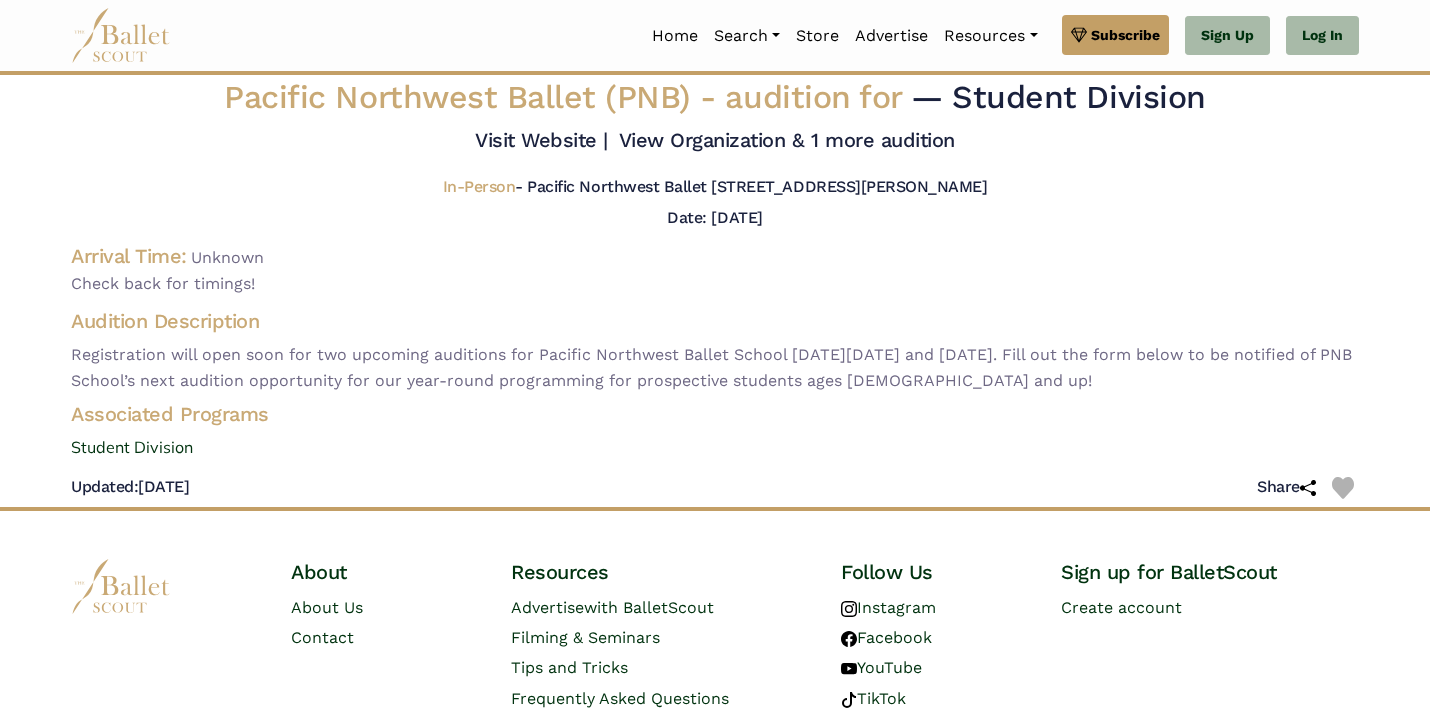scroll, scrollTop: 0, scrollLeft: 0, axis: both 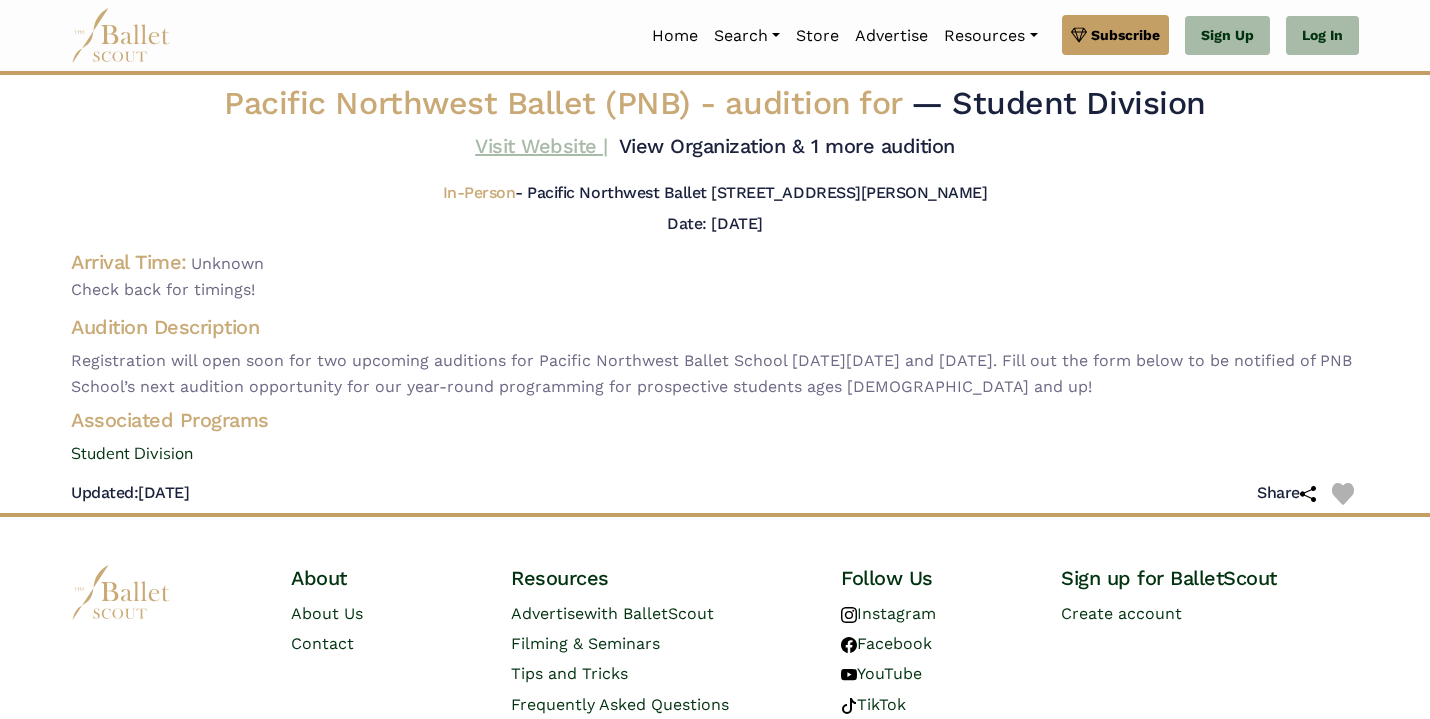 click on "Visit Website |" at bounding box center [541, 146] 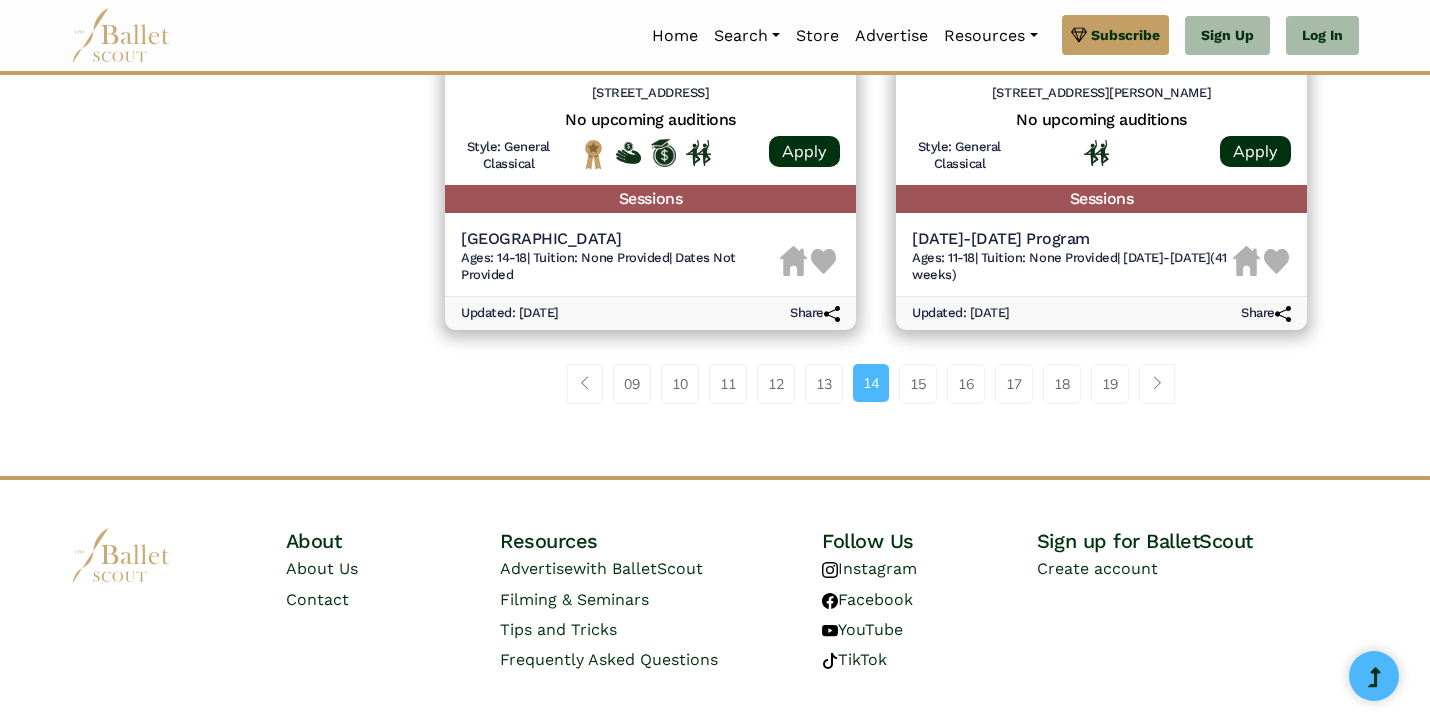 scroll, scrollTop: 2813, scrollLeft: 0, axis: vertical 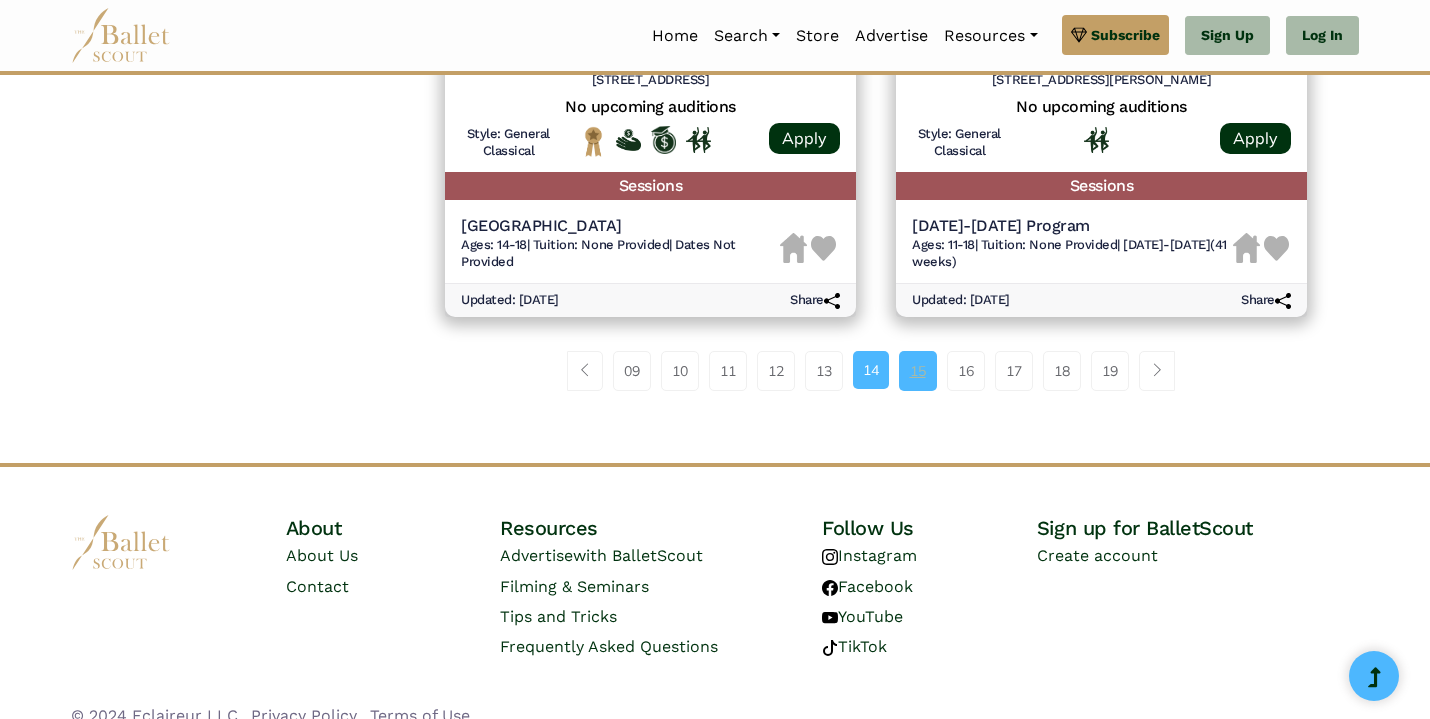 click on "15" at bounding box center (918, 371) 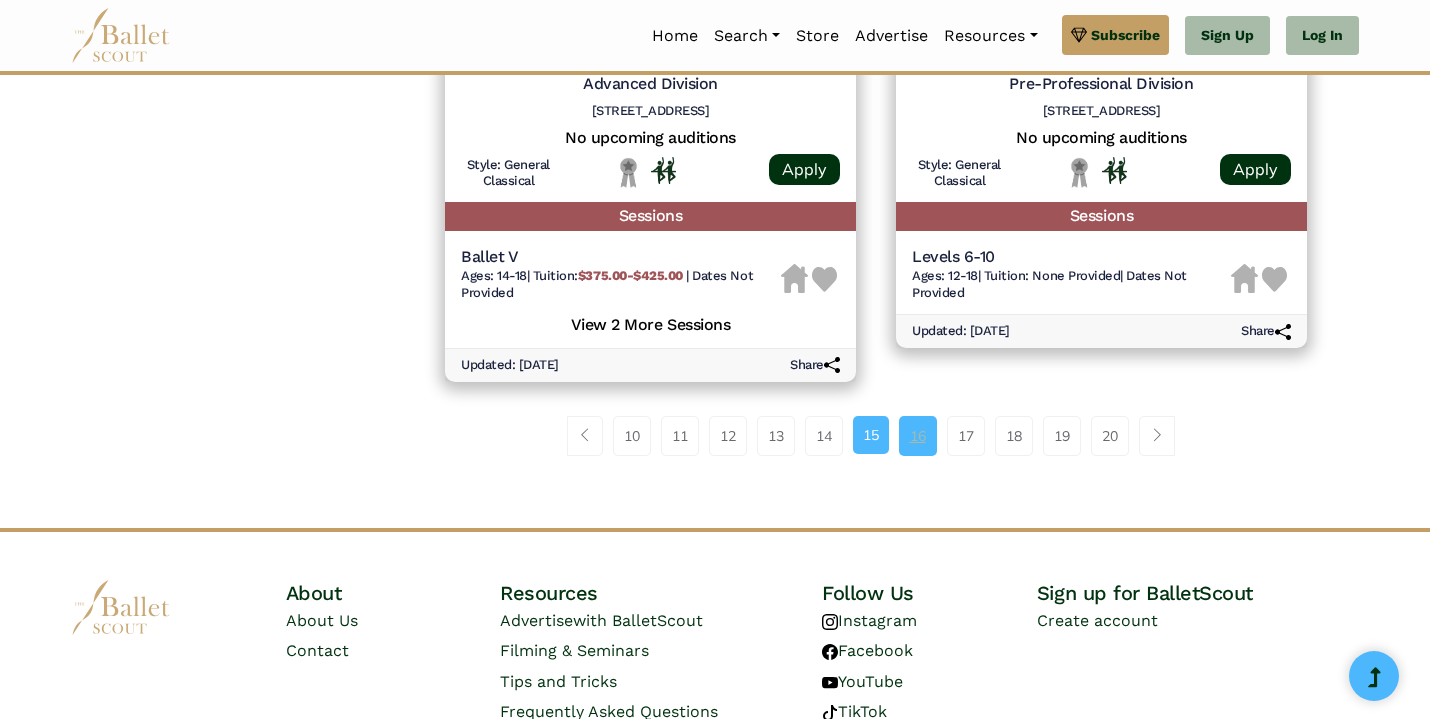 scroll, scrollTop: 2831, scrollLeft: 0, axis: vertical 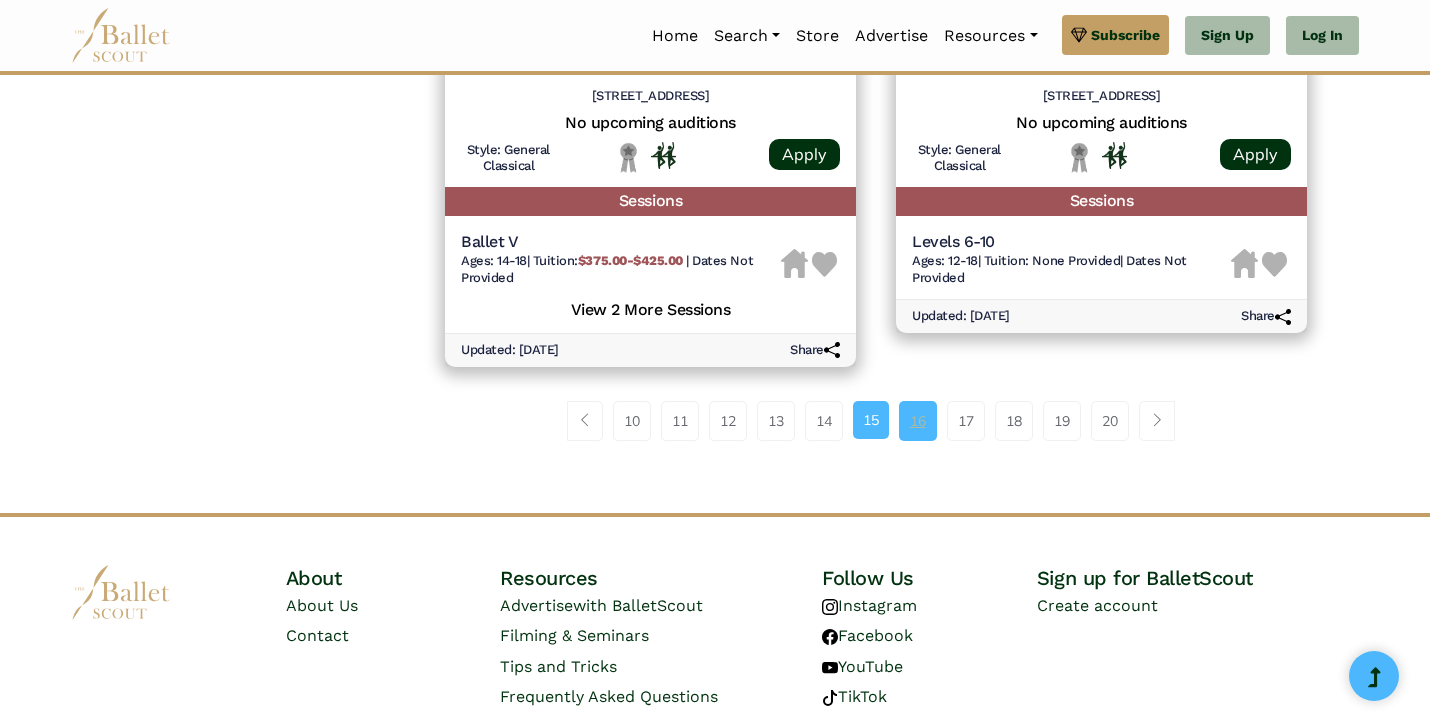 click on "16" at bounding box center [918, 421] 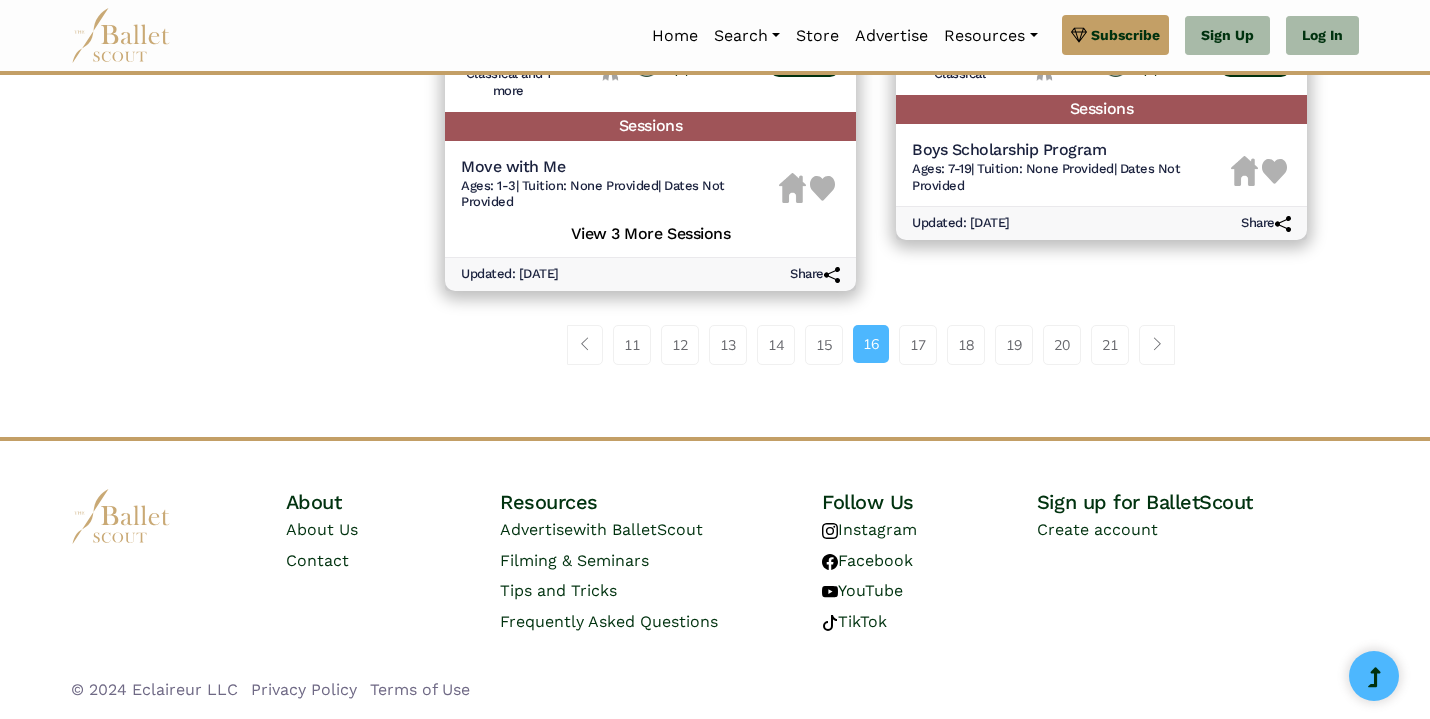 scroll, scrollTop: 2897, scrollLeft: 0, axis: vertical 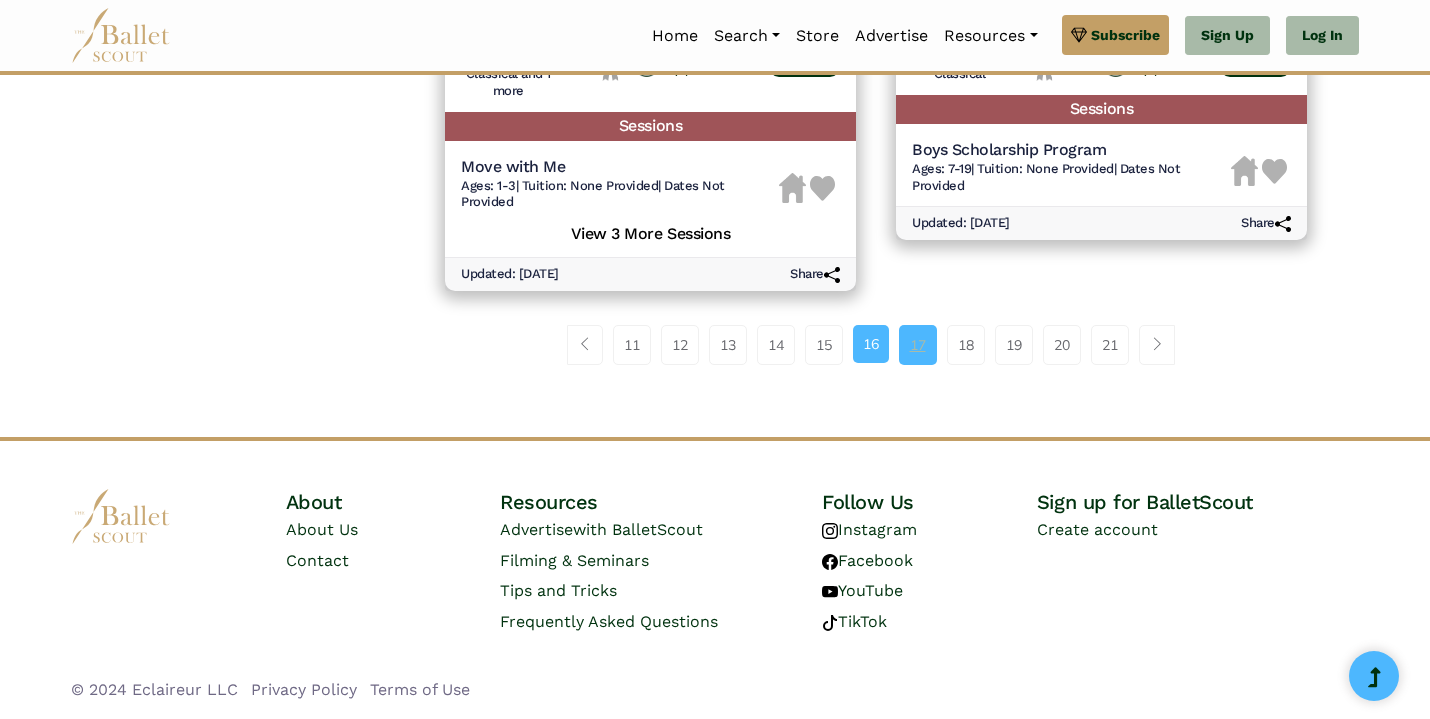 click on "17" at bounding box center (918, 345) 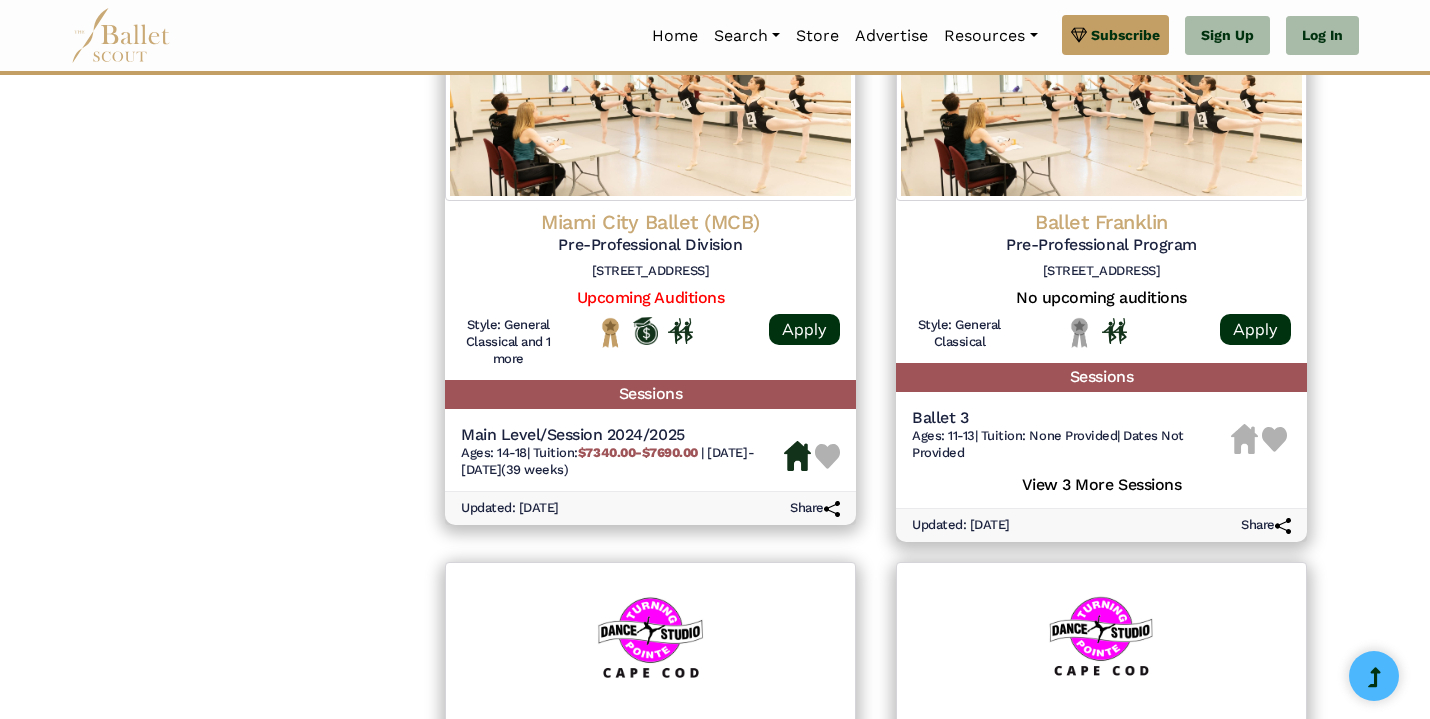 scroll, scrollTop: 2116, scrollLeft: 0, axis: vertical 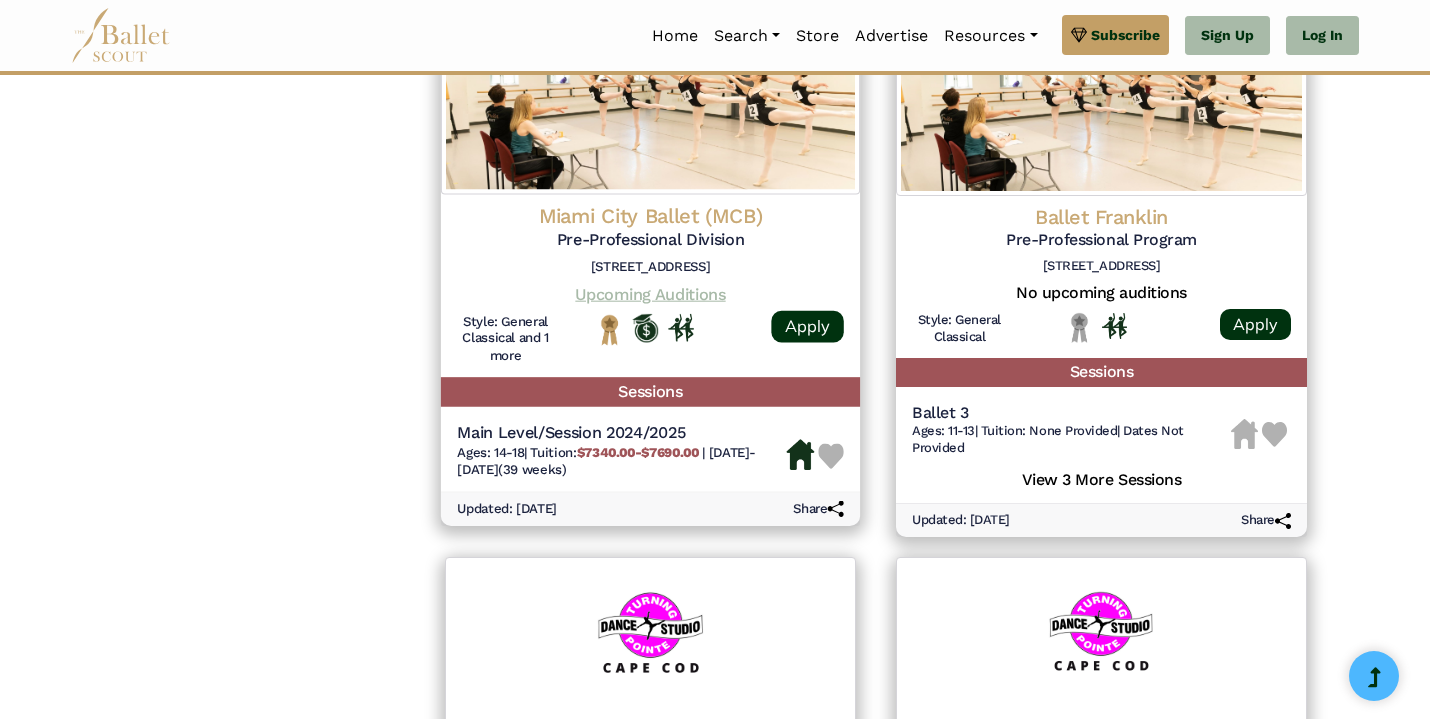 click on "Upcoming Auditions" at bounding box center (650, 293) 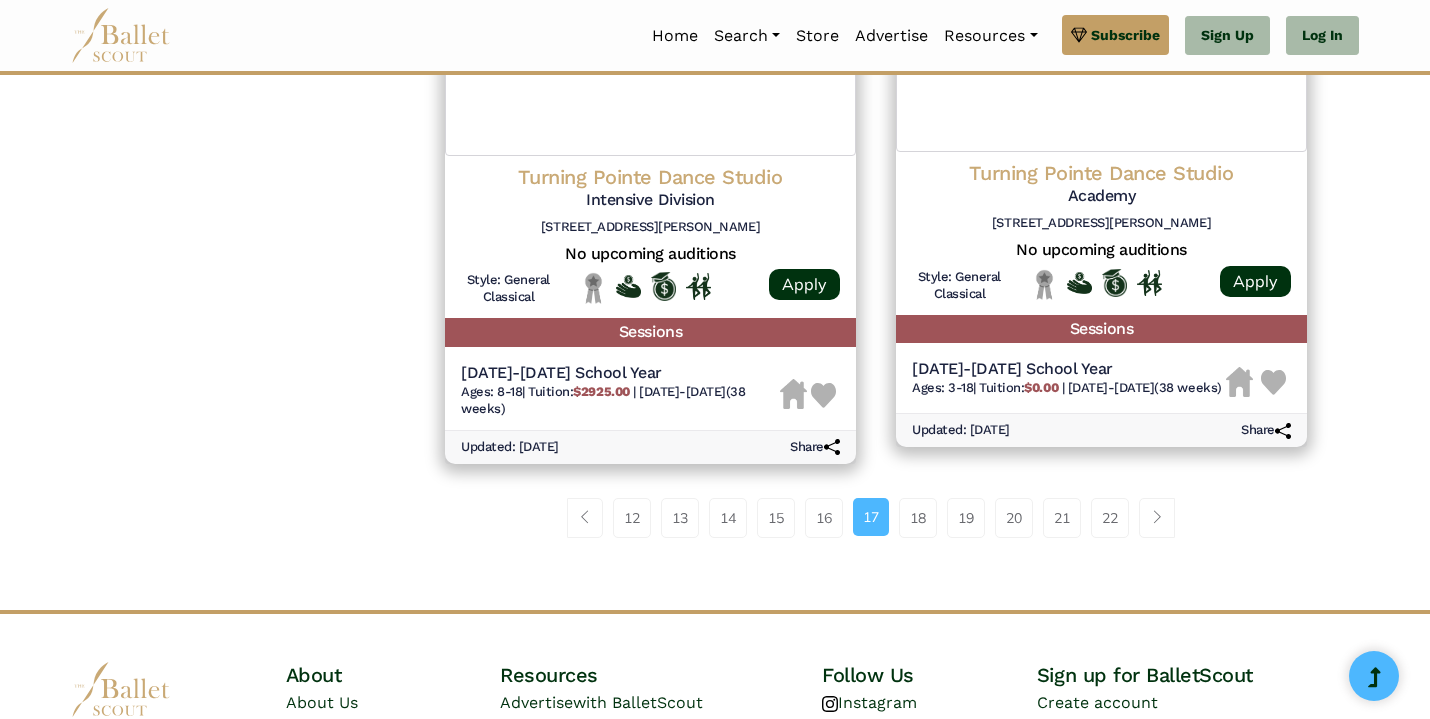 scroll, scrollTop: 2731, scrollLeft: 0, axis: vertical 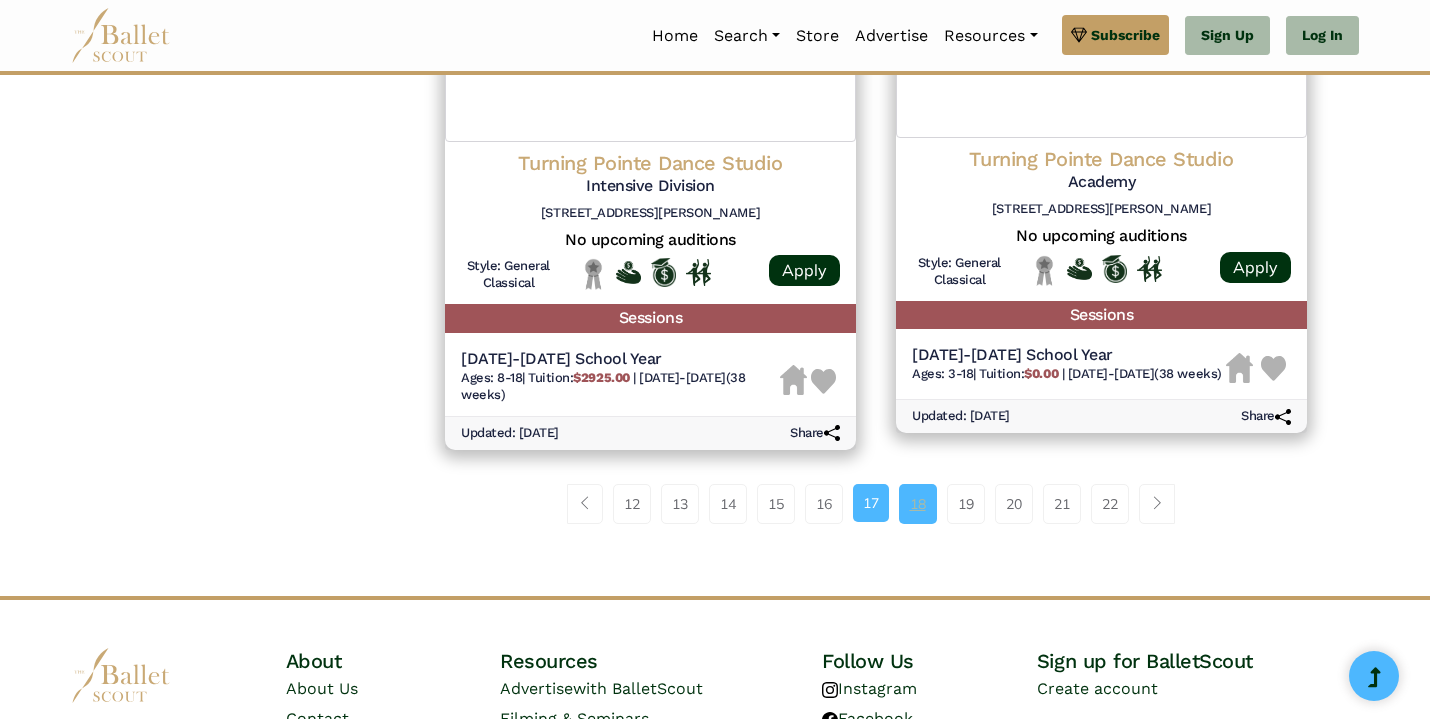 click on "18" at bounding box center [918, 504] 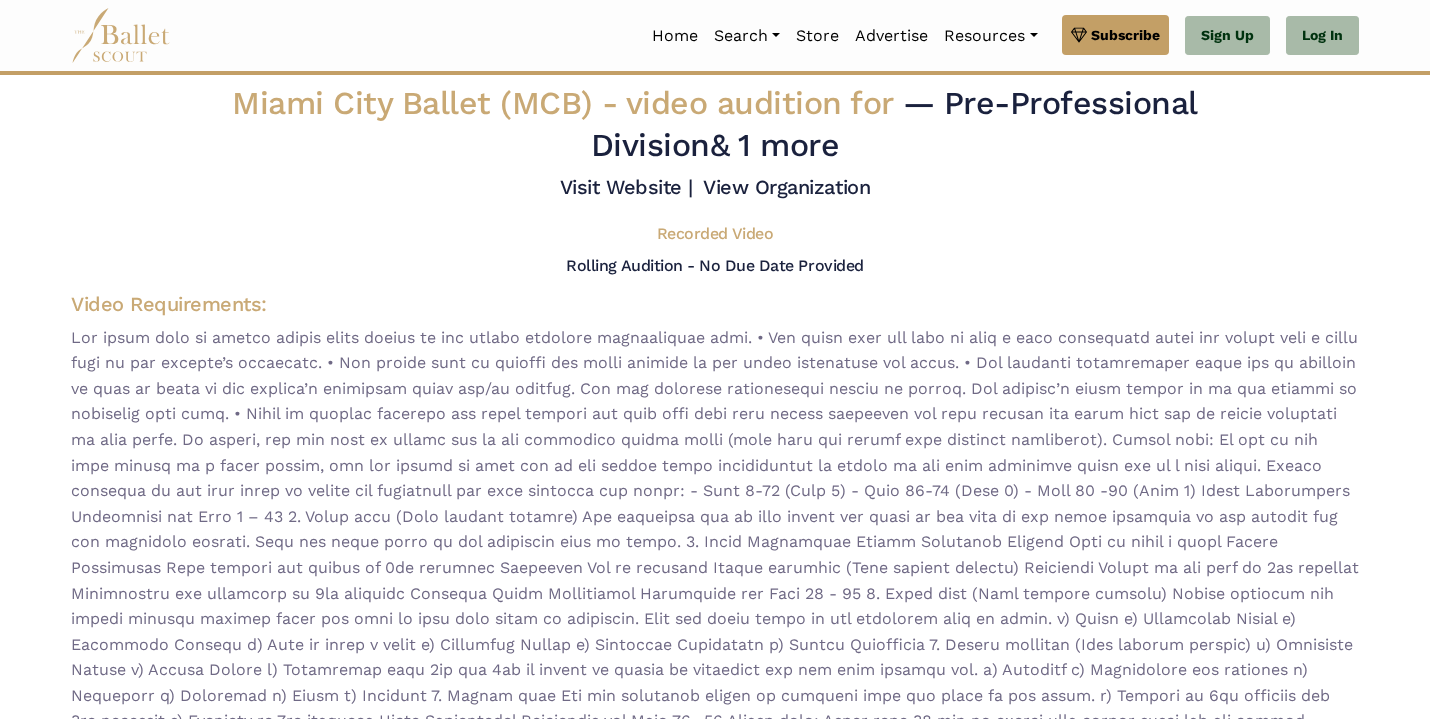 scroll, scrollTop: 0, scrollLeft: 0, axis: both 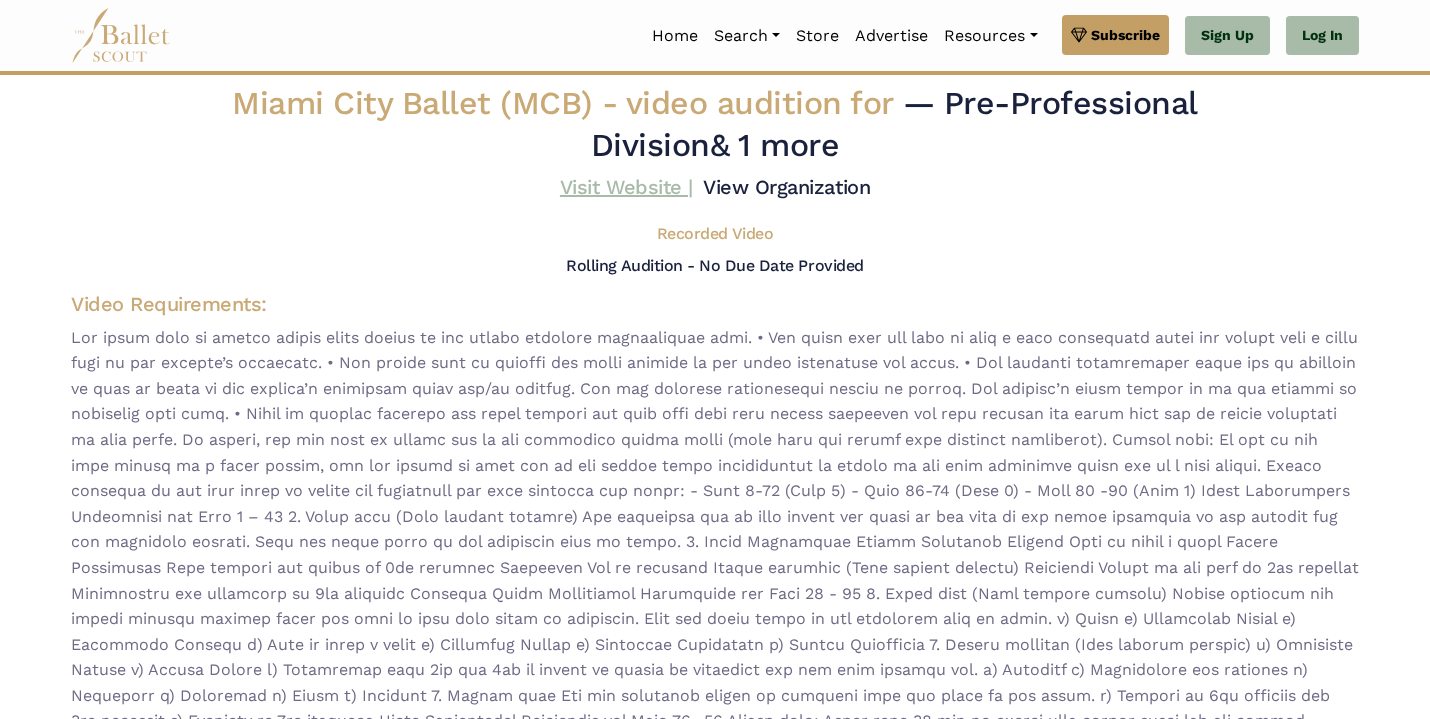 click on "Visit Website |" at bounding box center (626, 187) 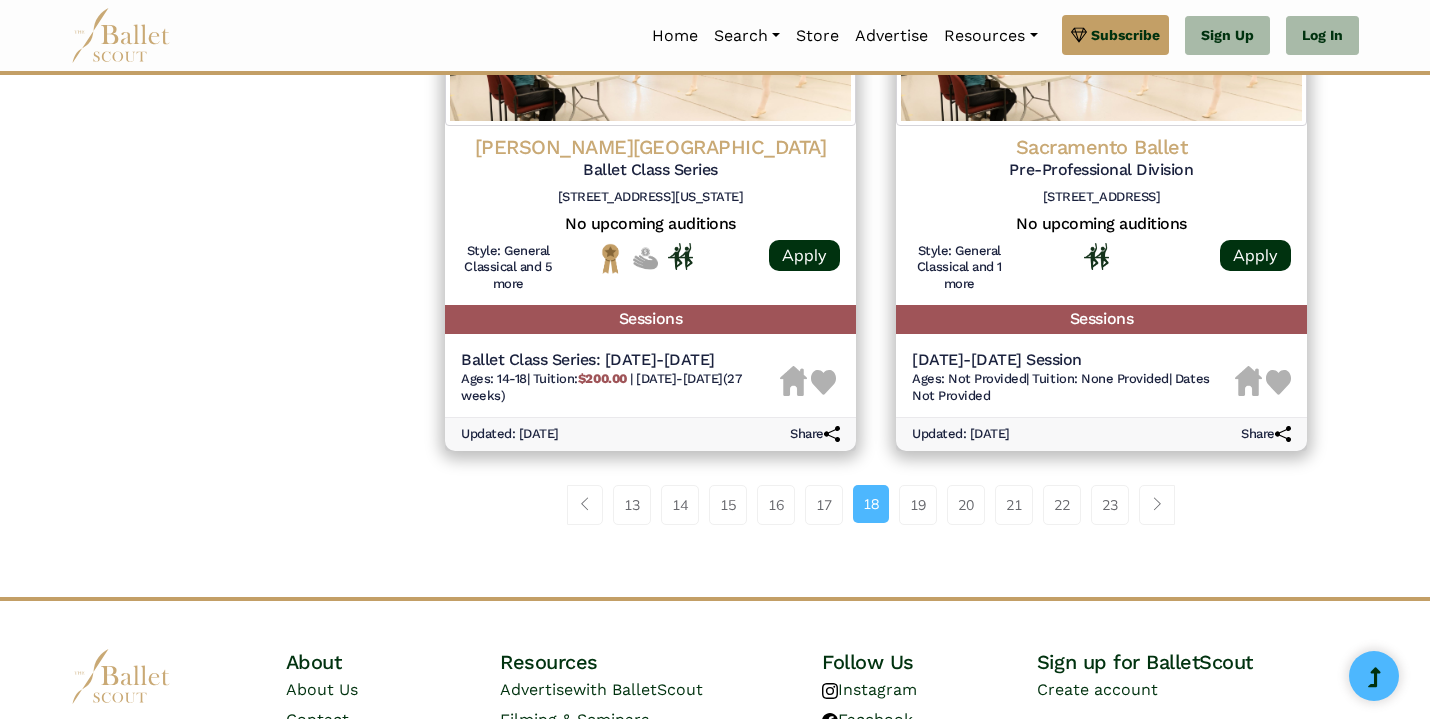scroll, scrollTop: 2732, scrollLeft: 0, axis: vertical 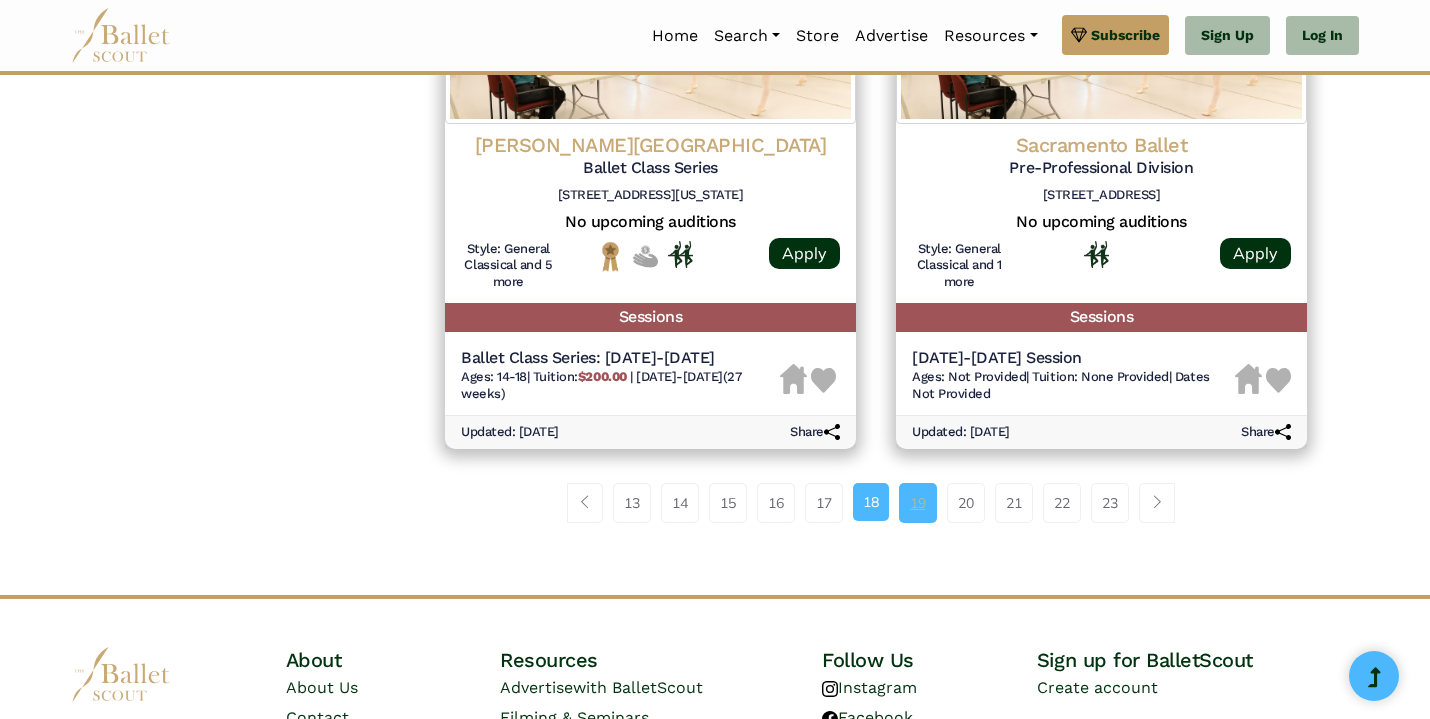 click on "19" at bounding box center [918, 503] 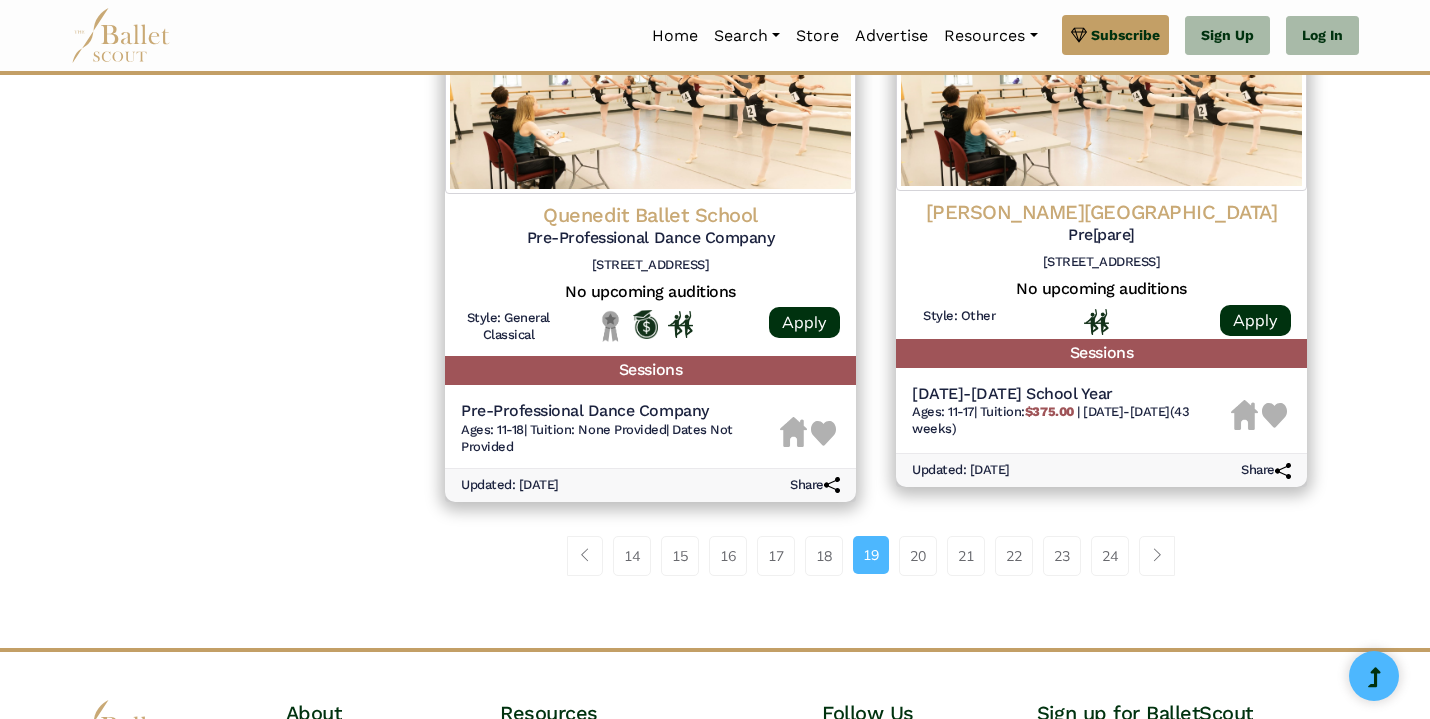 scroll, scrollTop: 2692, scrollLeft: 0, axis: vertical 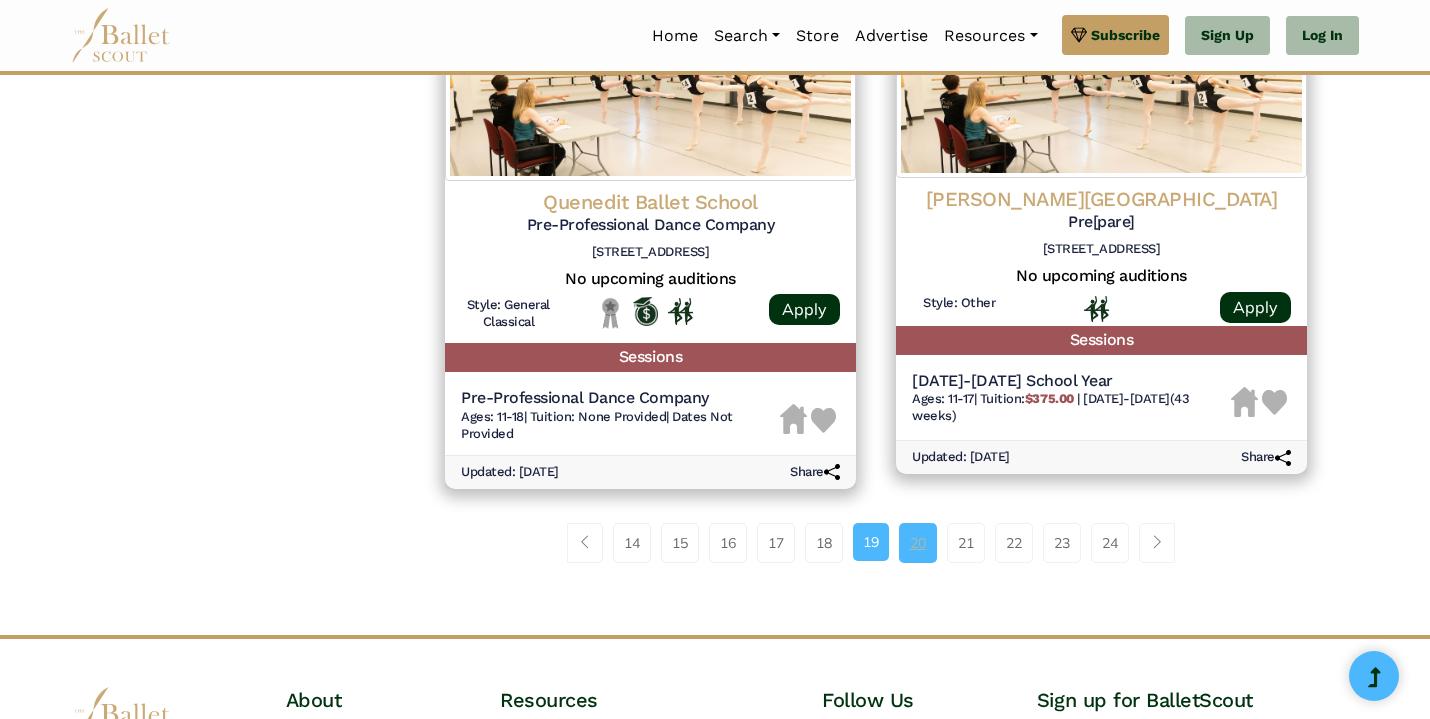 click on "20" at bounding box center [918, 543] 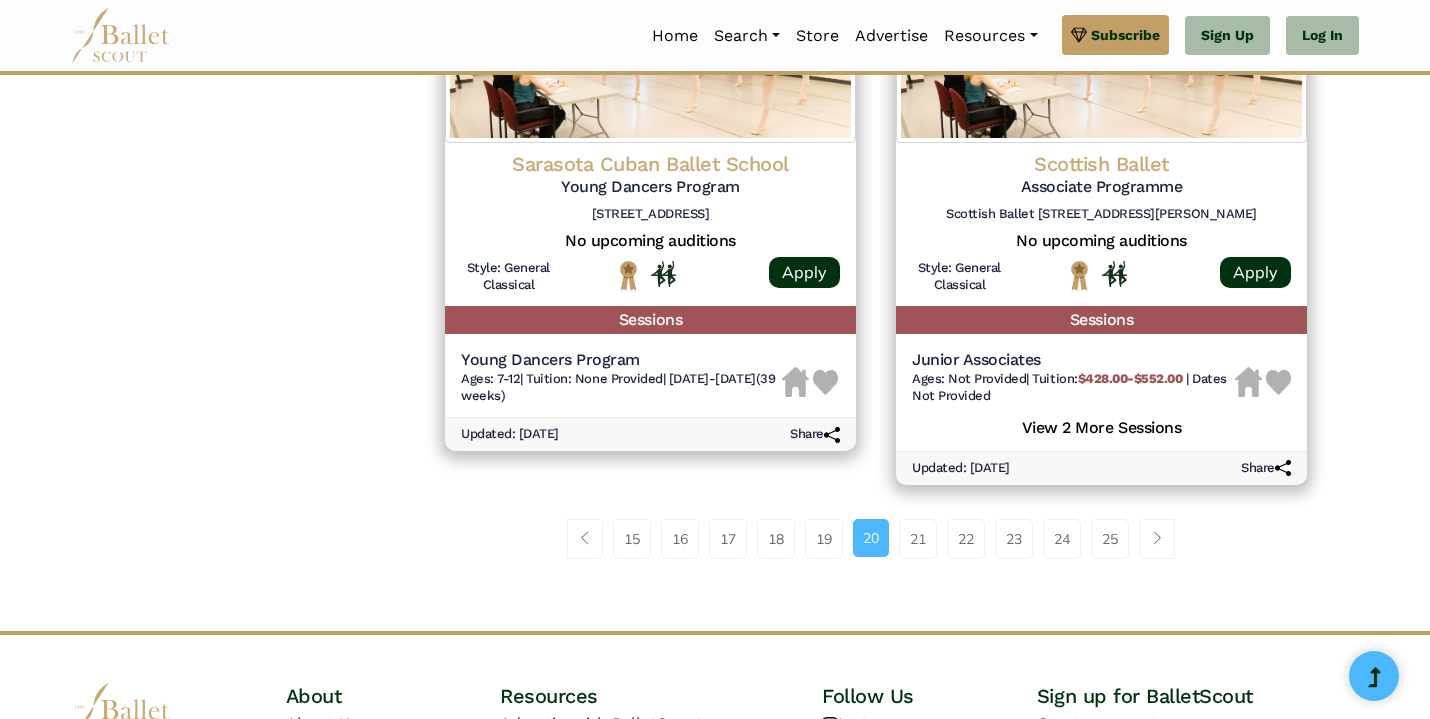 scroll, scrollTop: 2697, scrollLeft: 0, axis: vertical 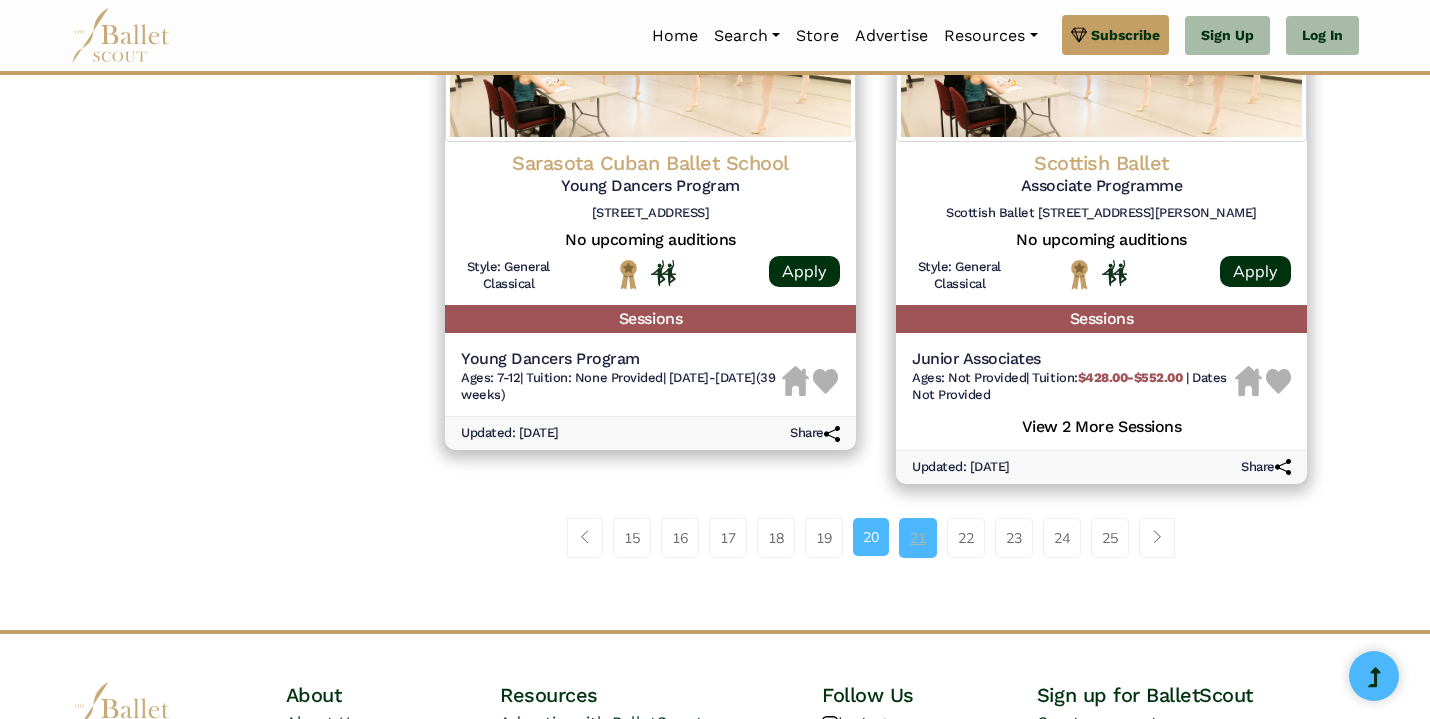 click on "21" at bounding box center [918, 538] 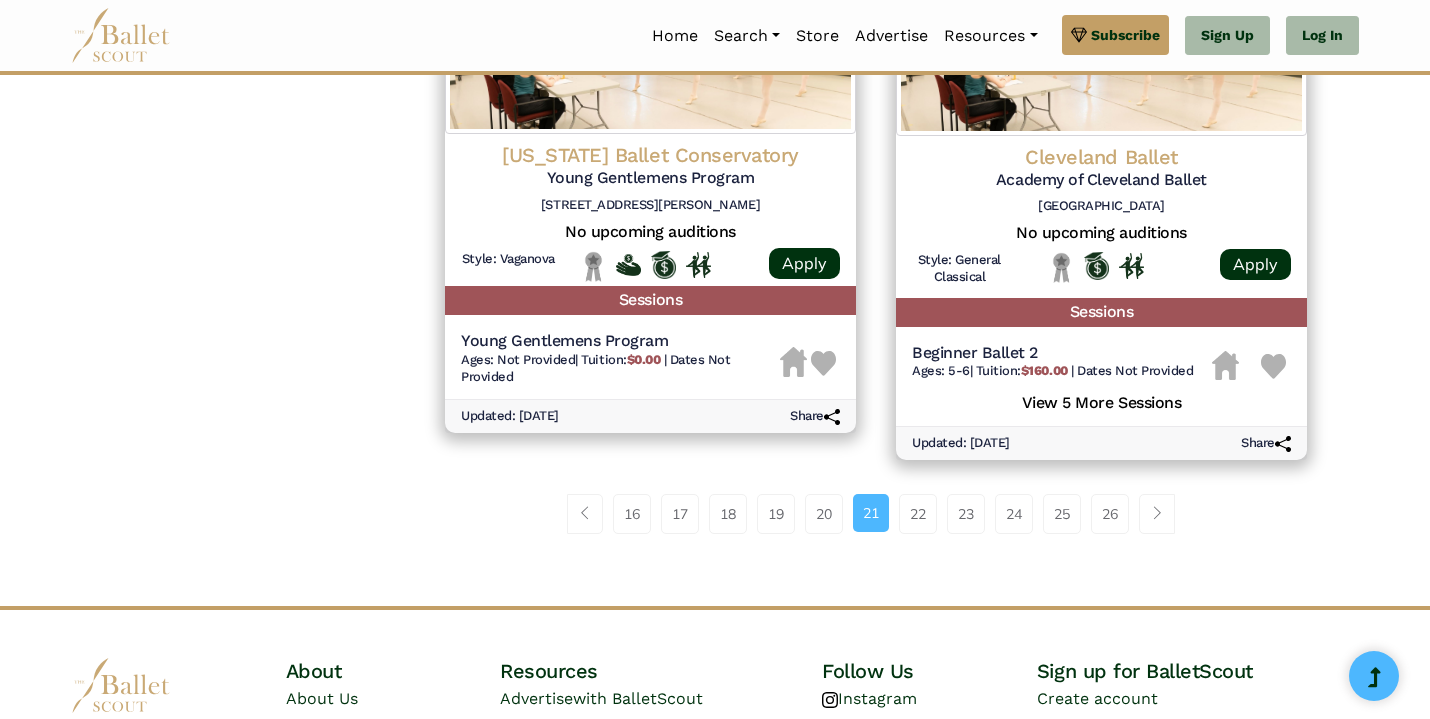 scroll, scrollTop: 2732, scrollLeft: 0, axis: vertical 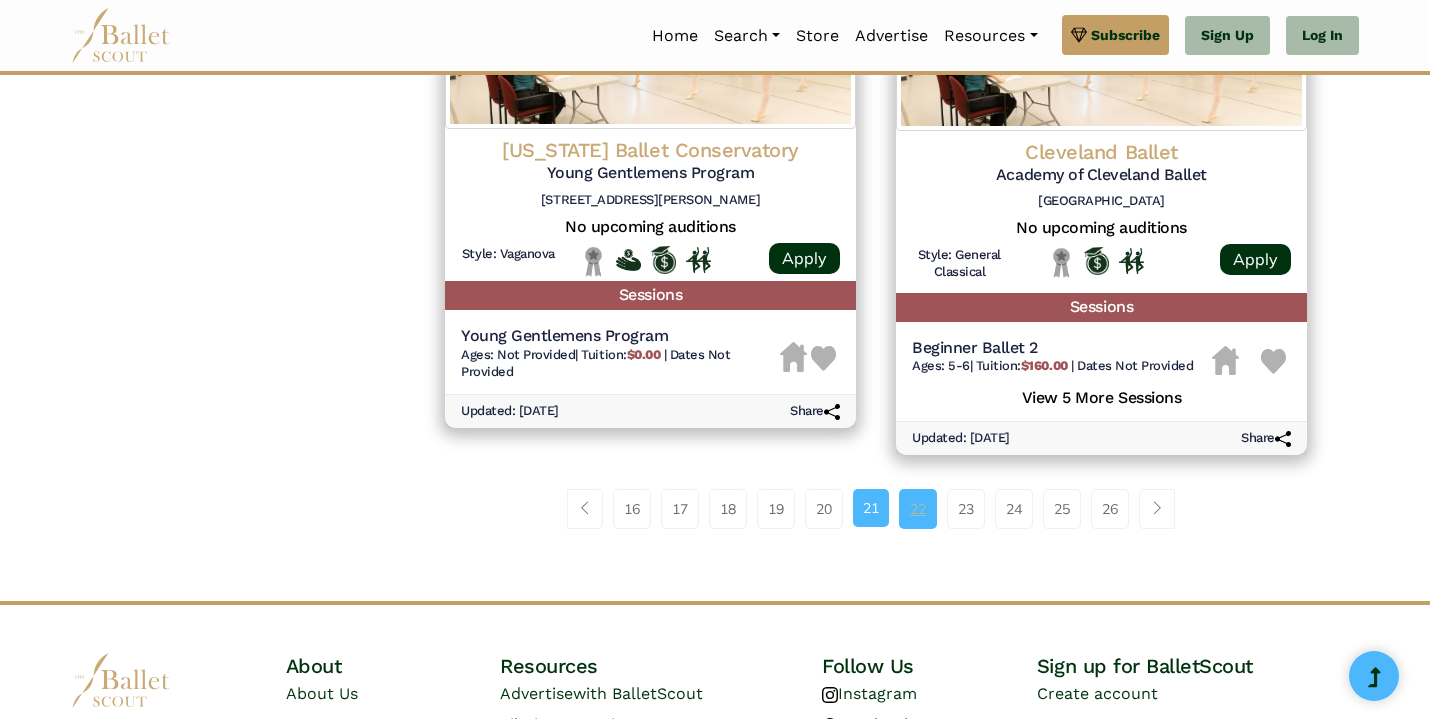 click on "22" at bounding box center (918, 509) 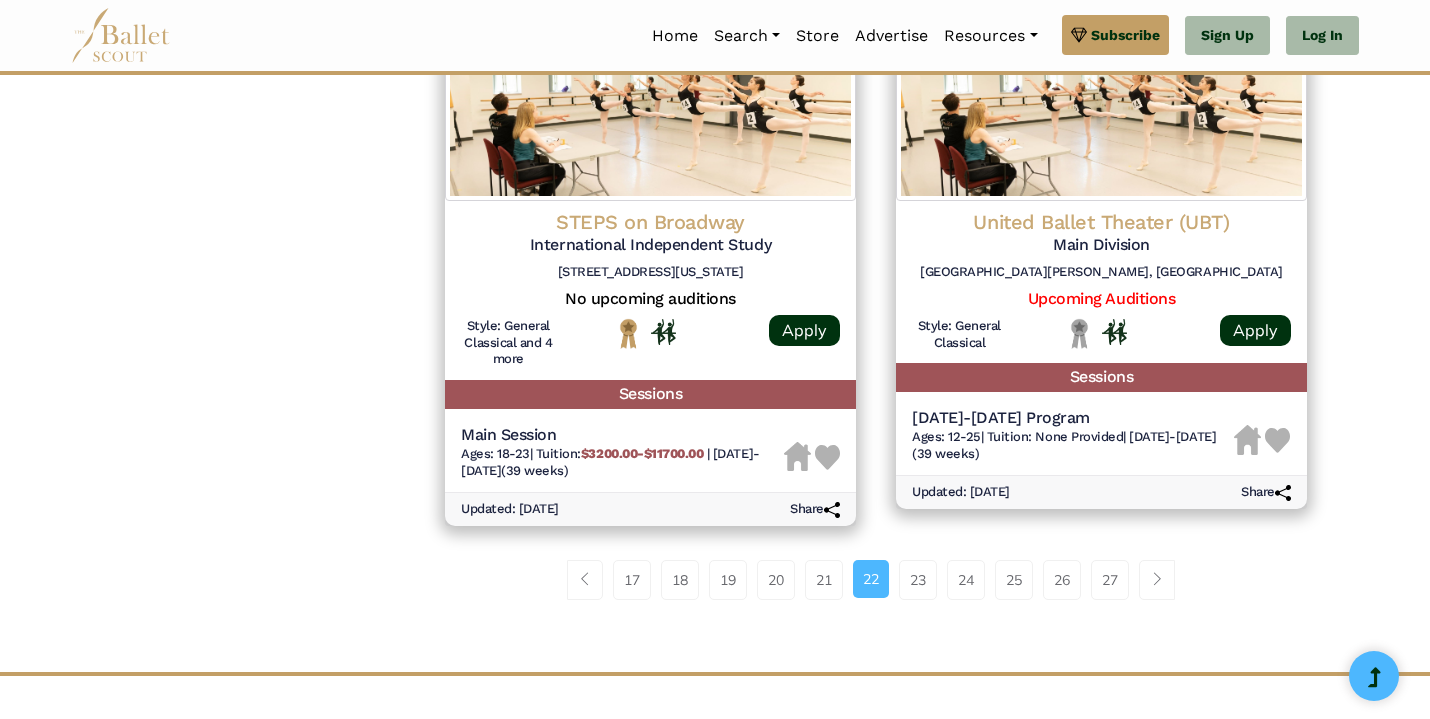 scroll, scrollTop: 2664, scrollLeft: 0, axis: vertical 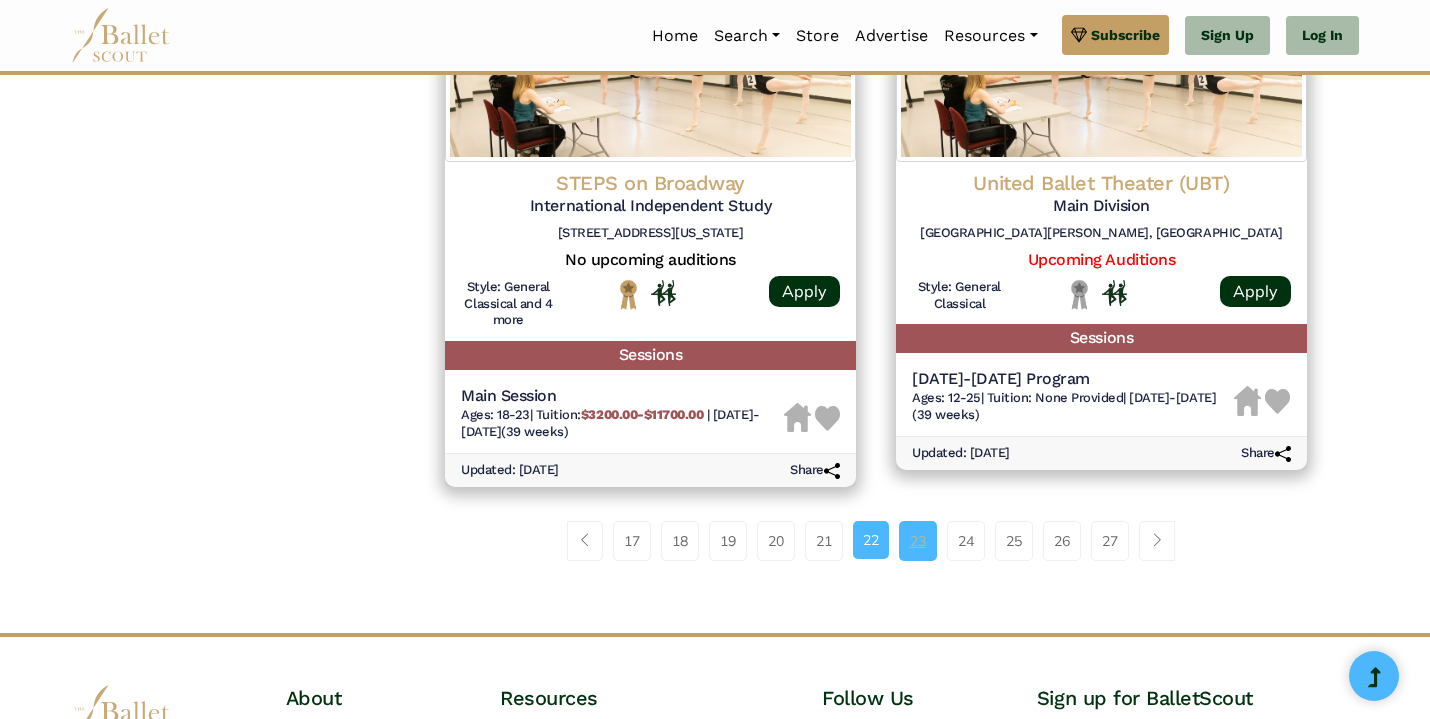 click on "23" at bounding box center (918, 541) 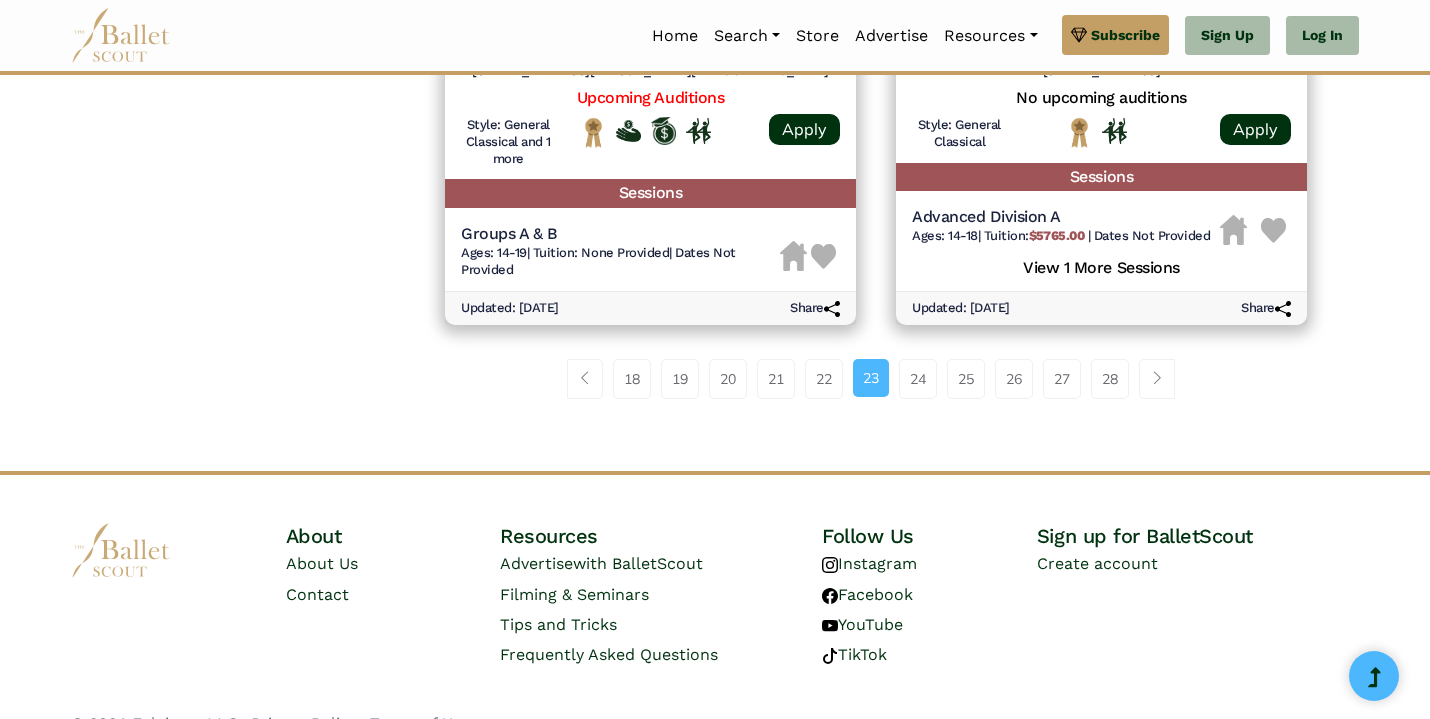 scroll, scrollTop: 2918, scrollLeft: 0, axis: vertical 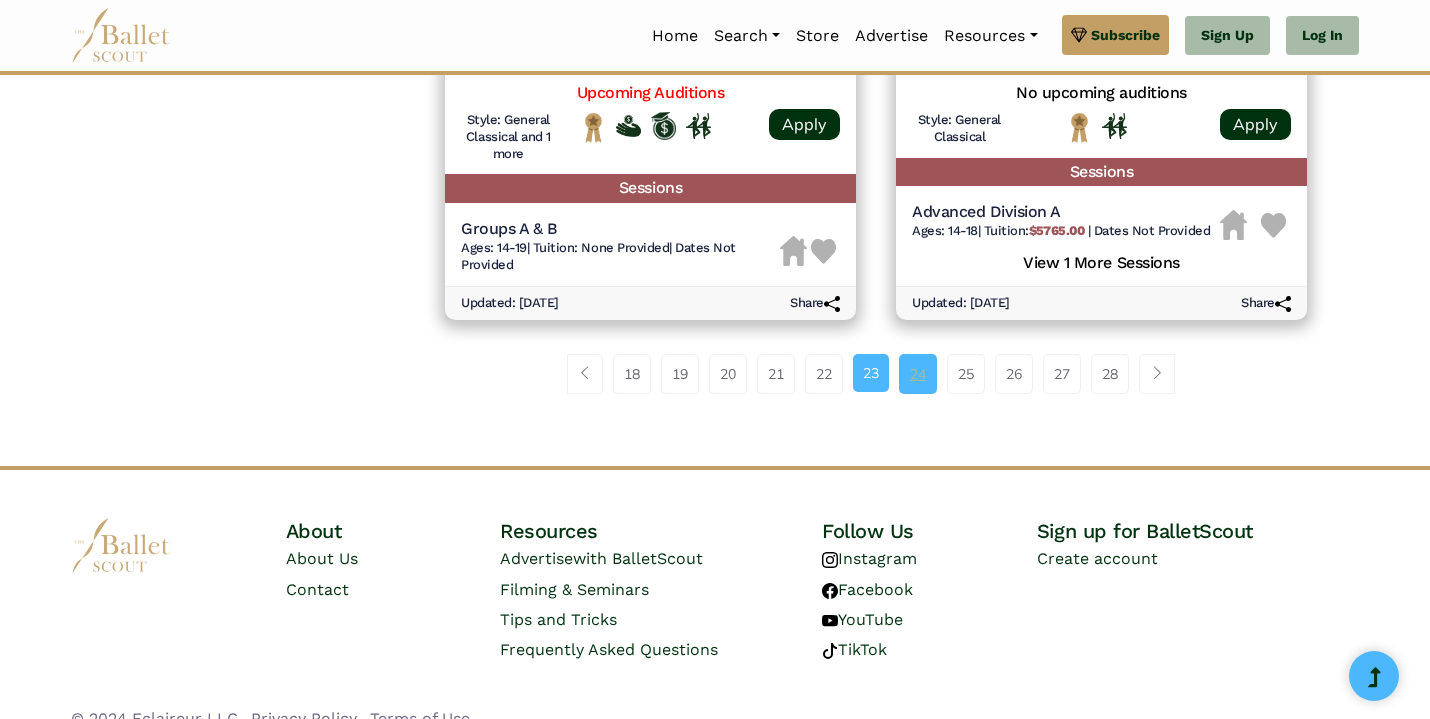 click on "24" at bounding box center [918, 374] 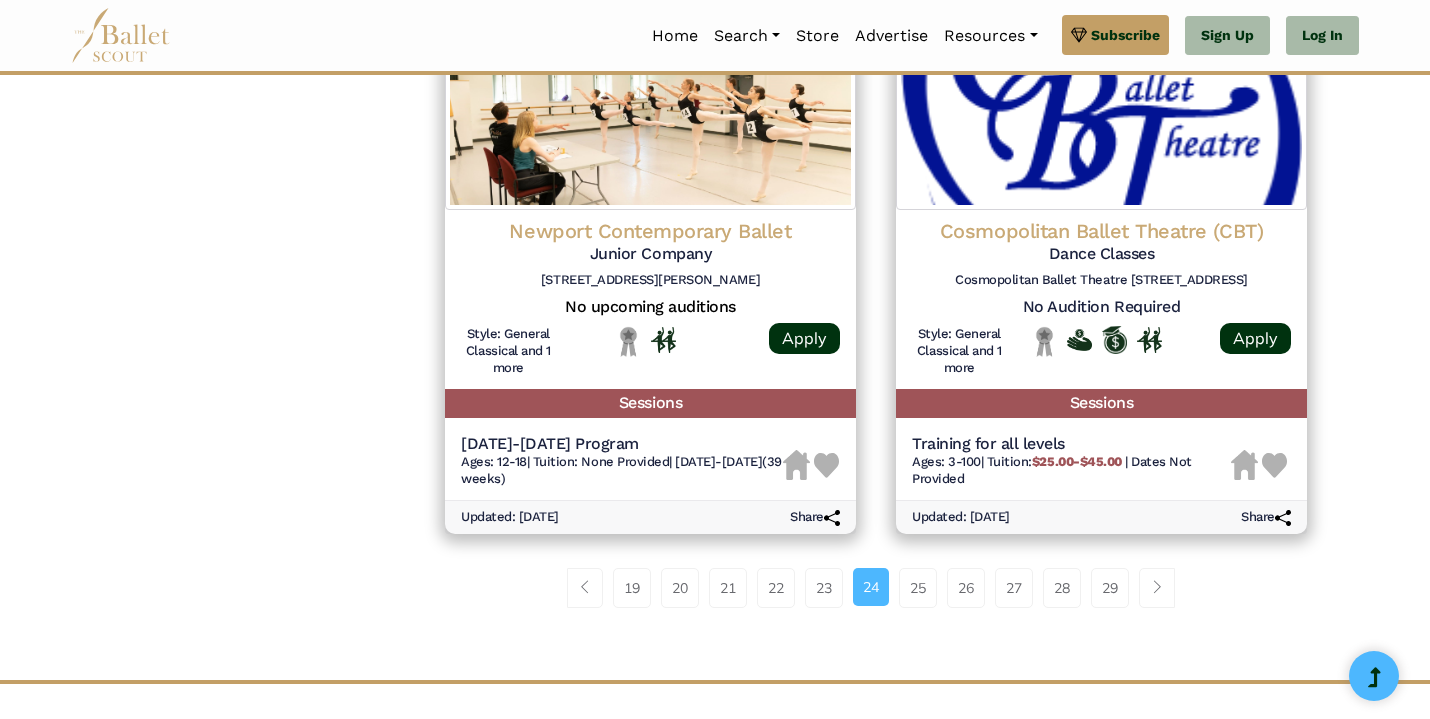scroll, scrollTop: 2748, scrollLeft: 0, axis: vertical 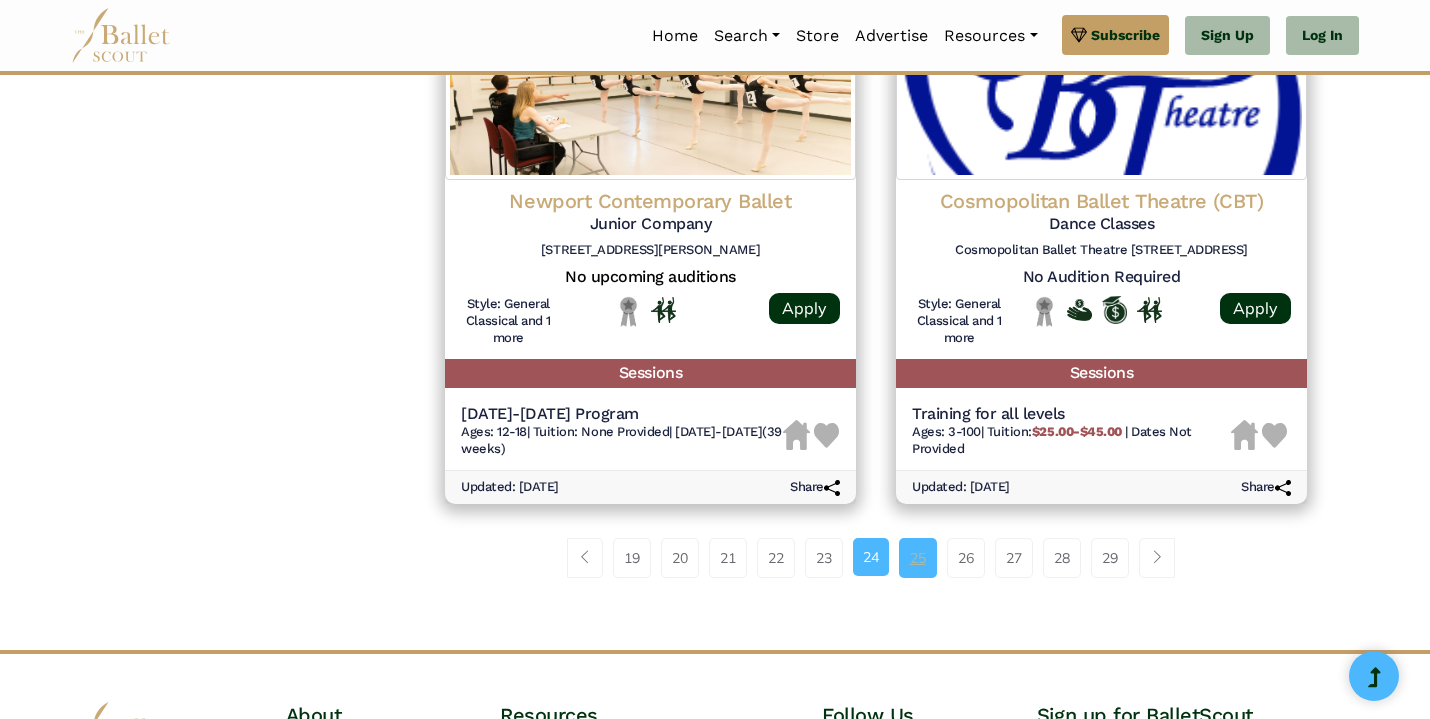 click on "25" at bounding box center [918, 558] 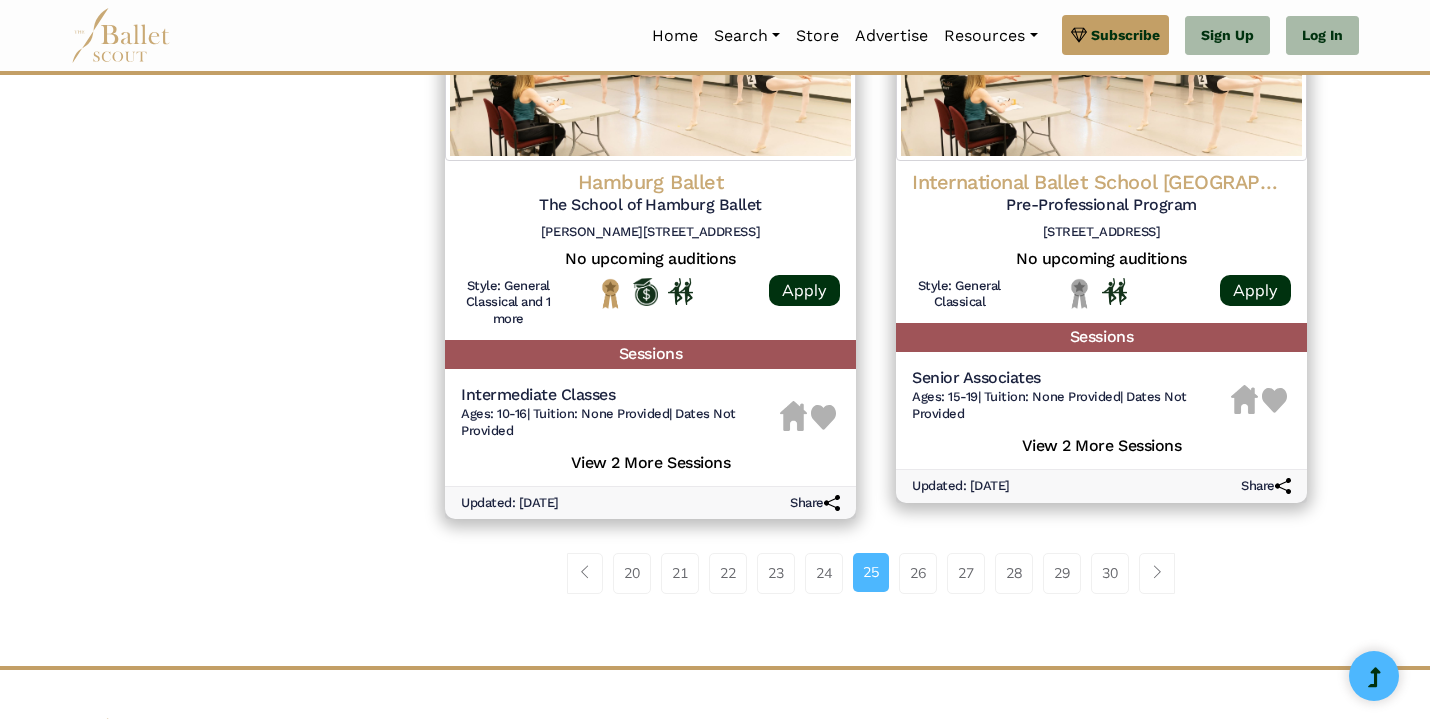 scroll, scrollTop: 2752, scrollLeft: 0, axis: vertical 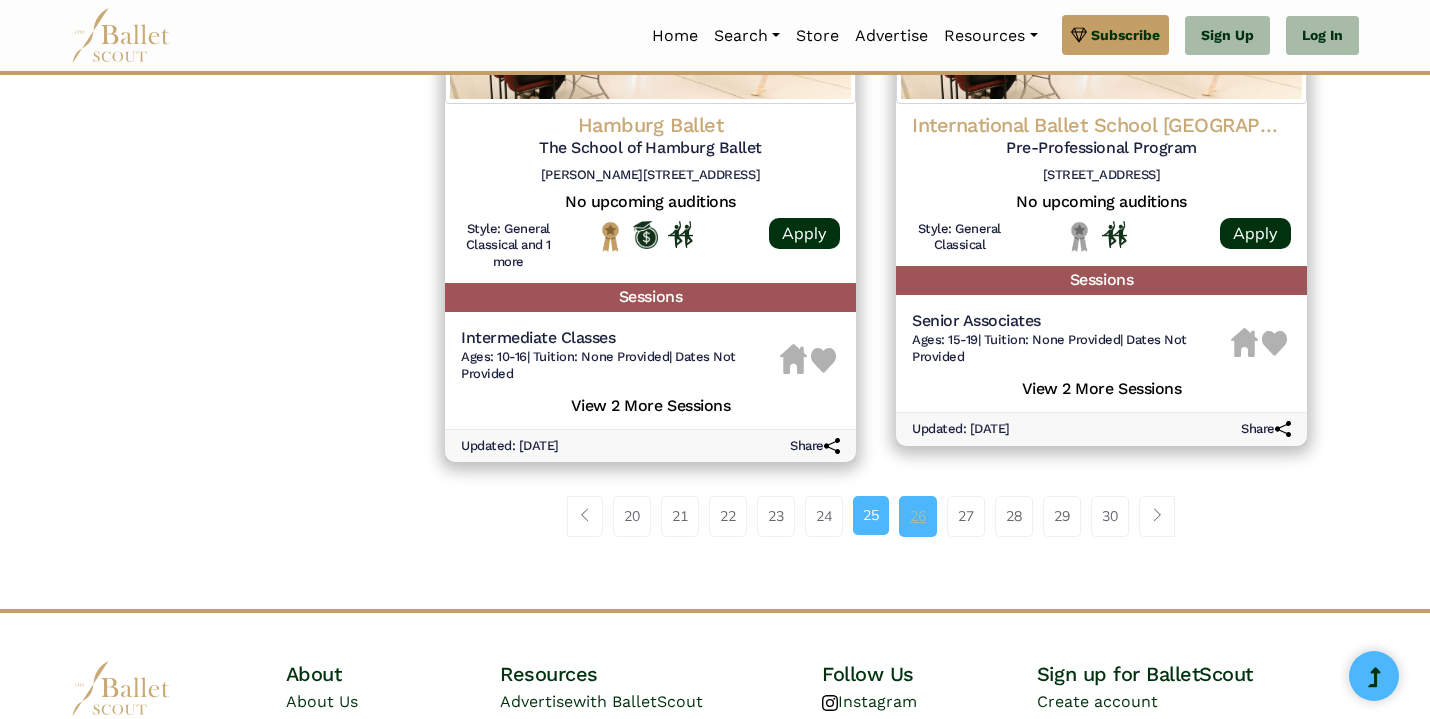click on "26" at bounding box center [918, 516] 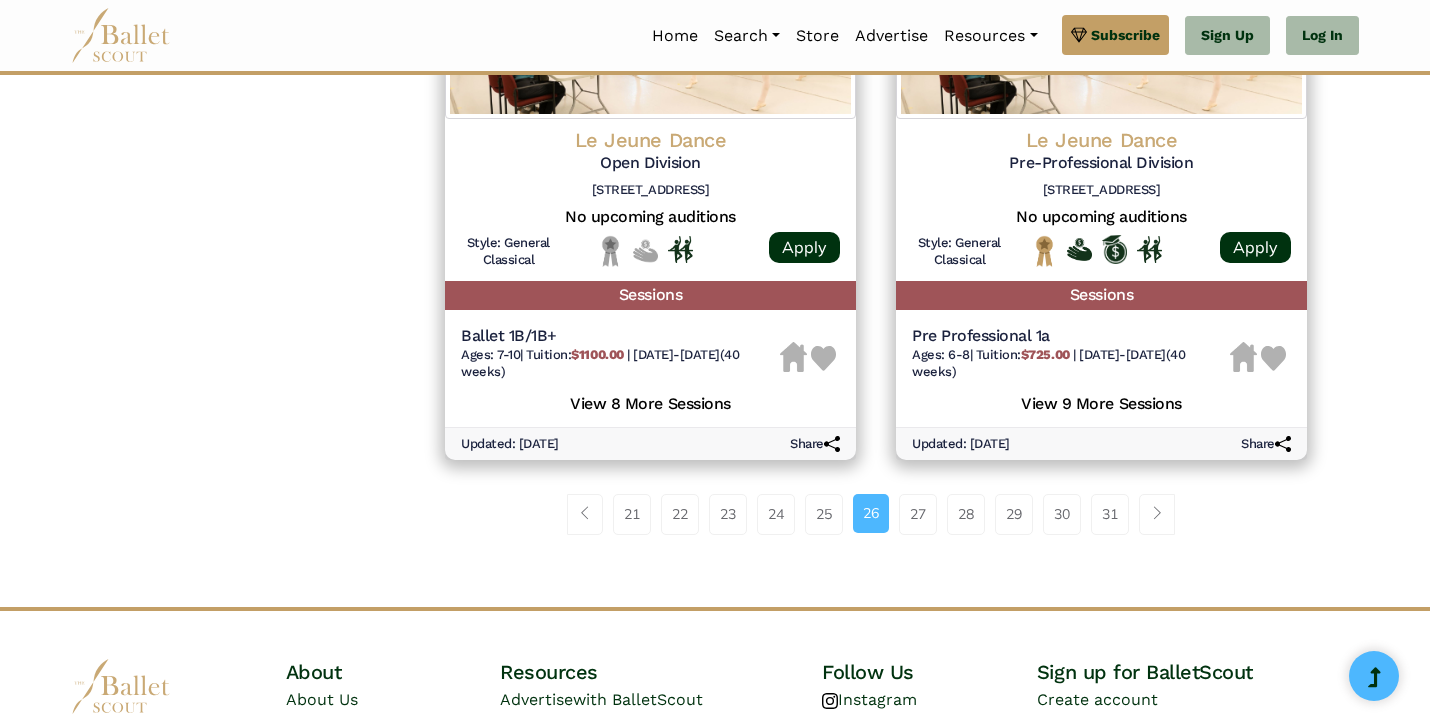 scroll, scrollTop: 2803, scrollLeft: 0, axis: vertical 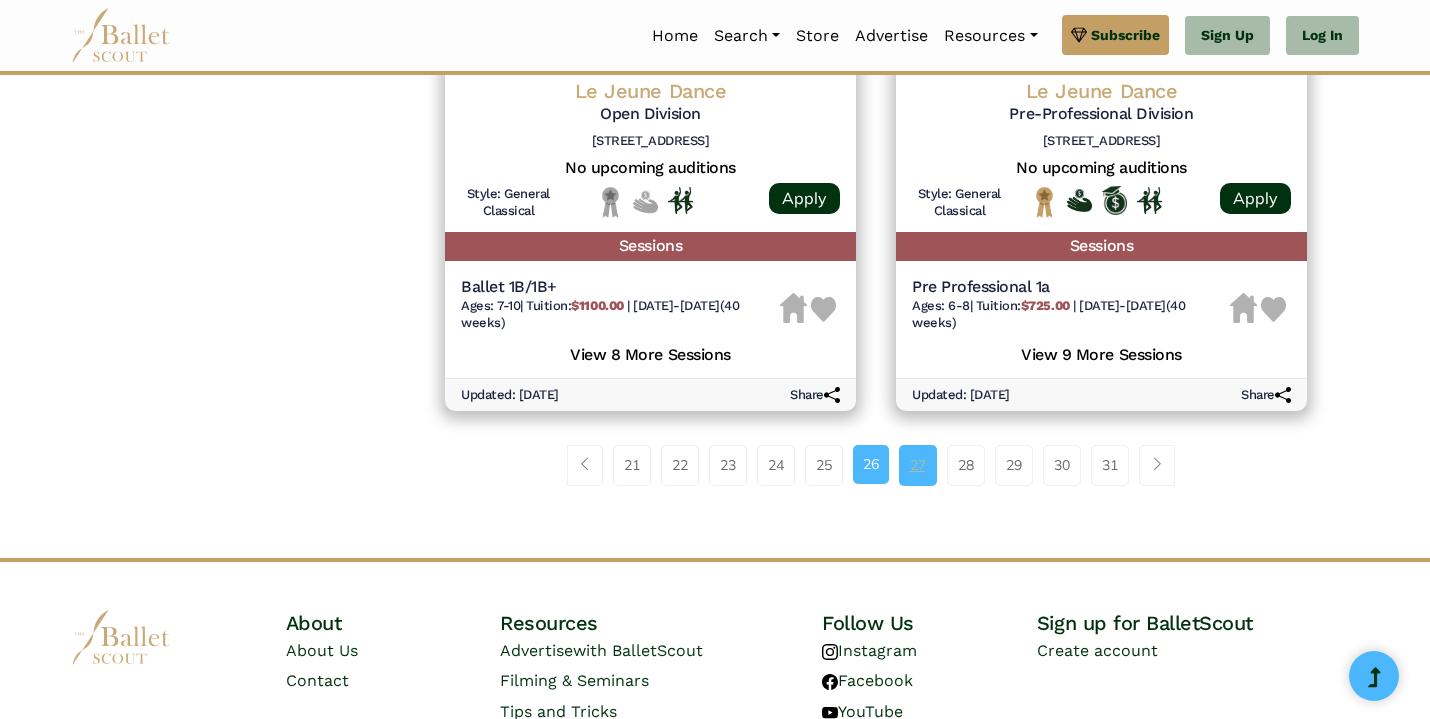 click on "27" at bounding box center (918, 465) 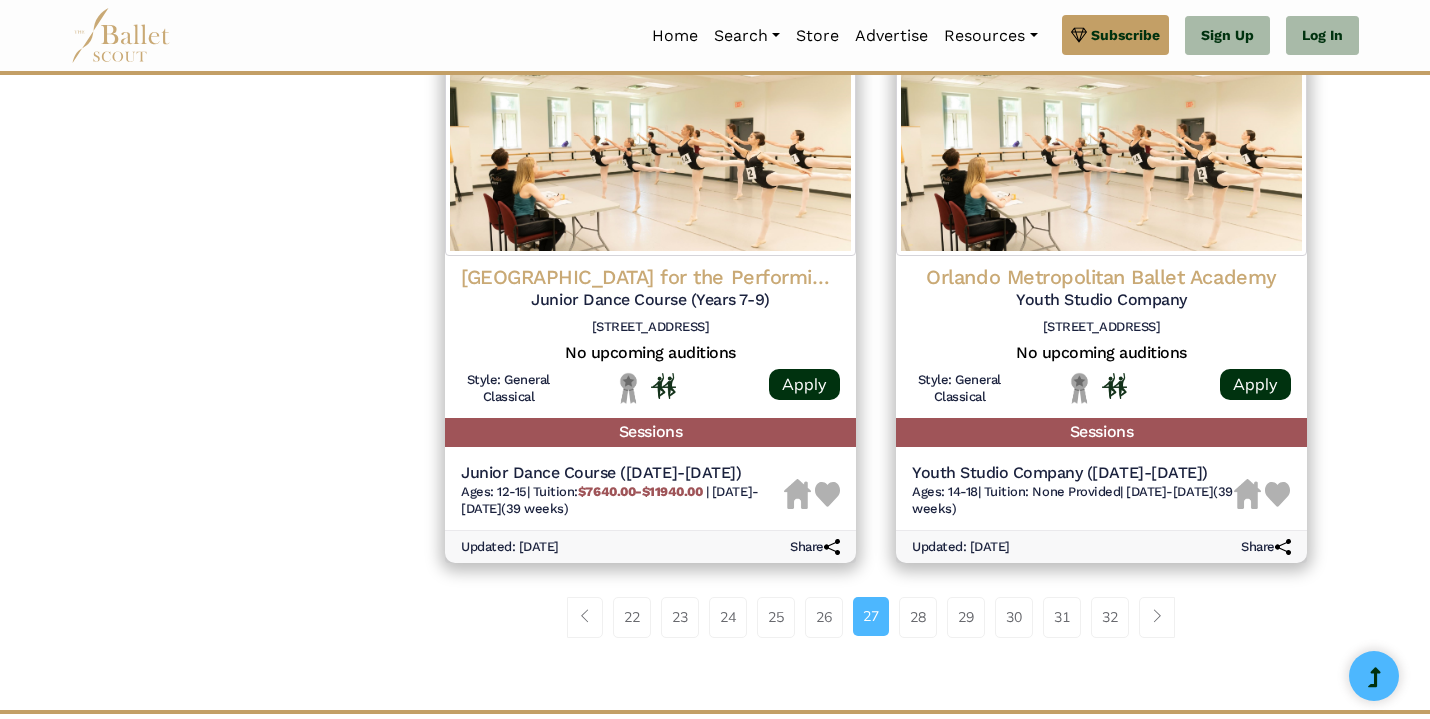 scroll, scrollTop: 2660, scrollLeft: 0, axis: vertical 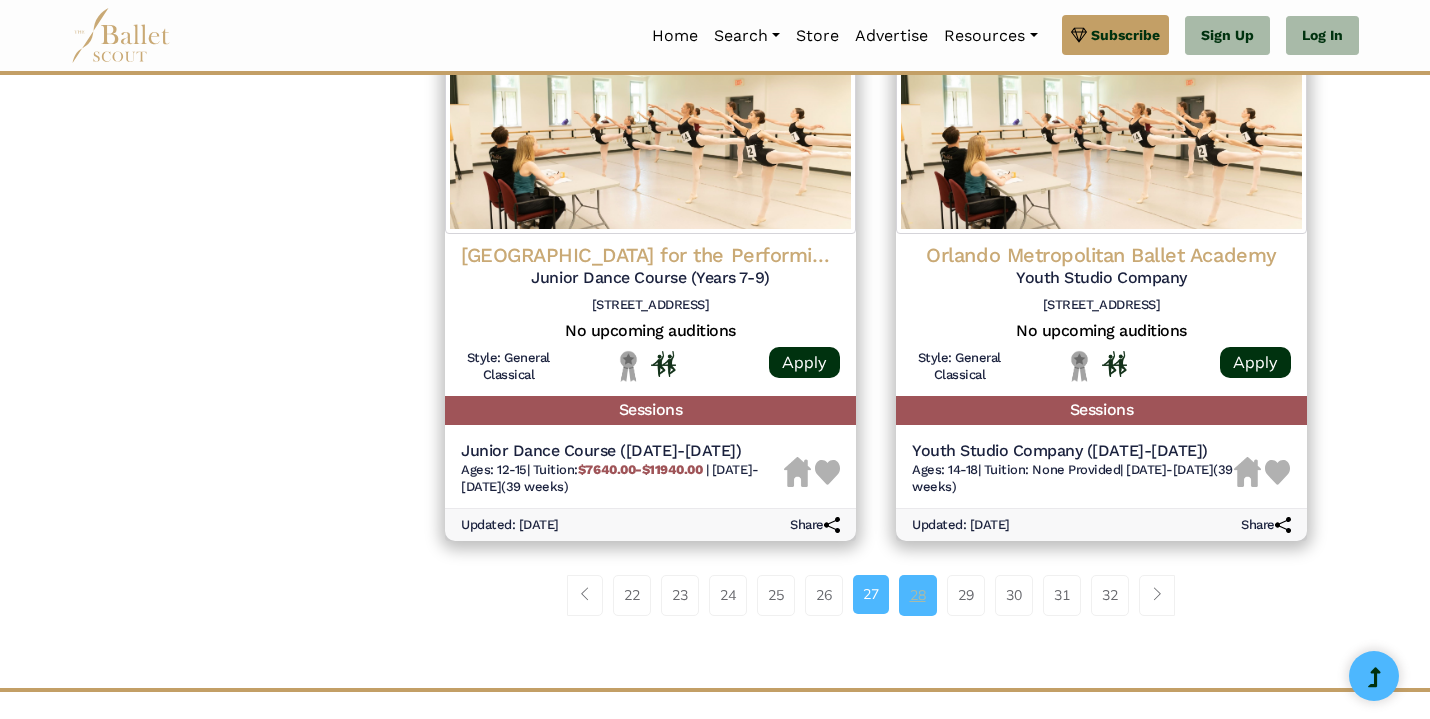 click on "28" at bounding box center (918, 595) 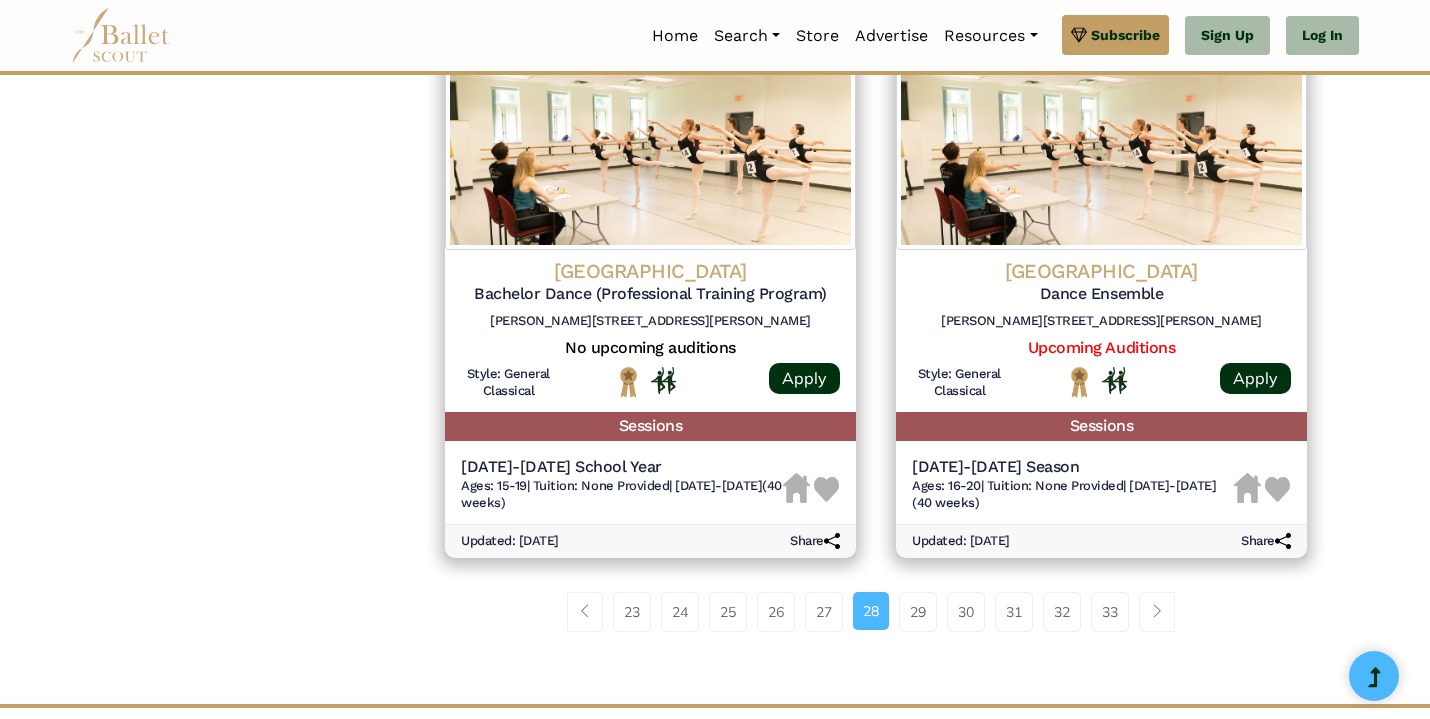scroll, scrollTop: 2612, scrollLeft: 0, axis: vertical 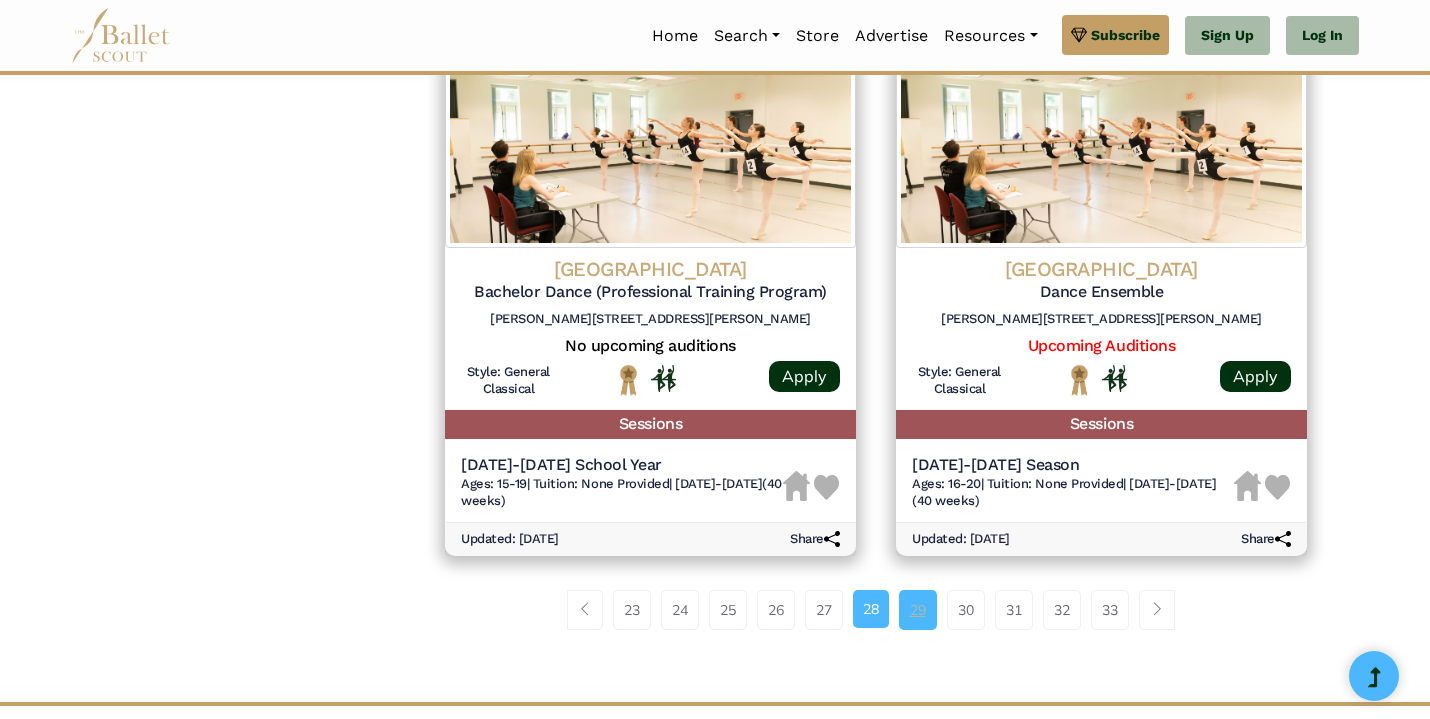 click on "29" at bounding box center (918, 610) 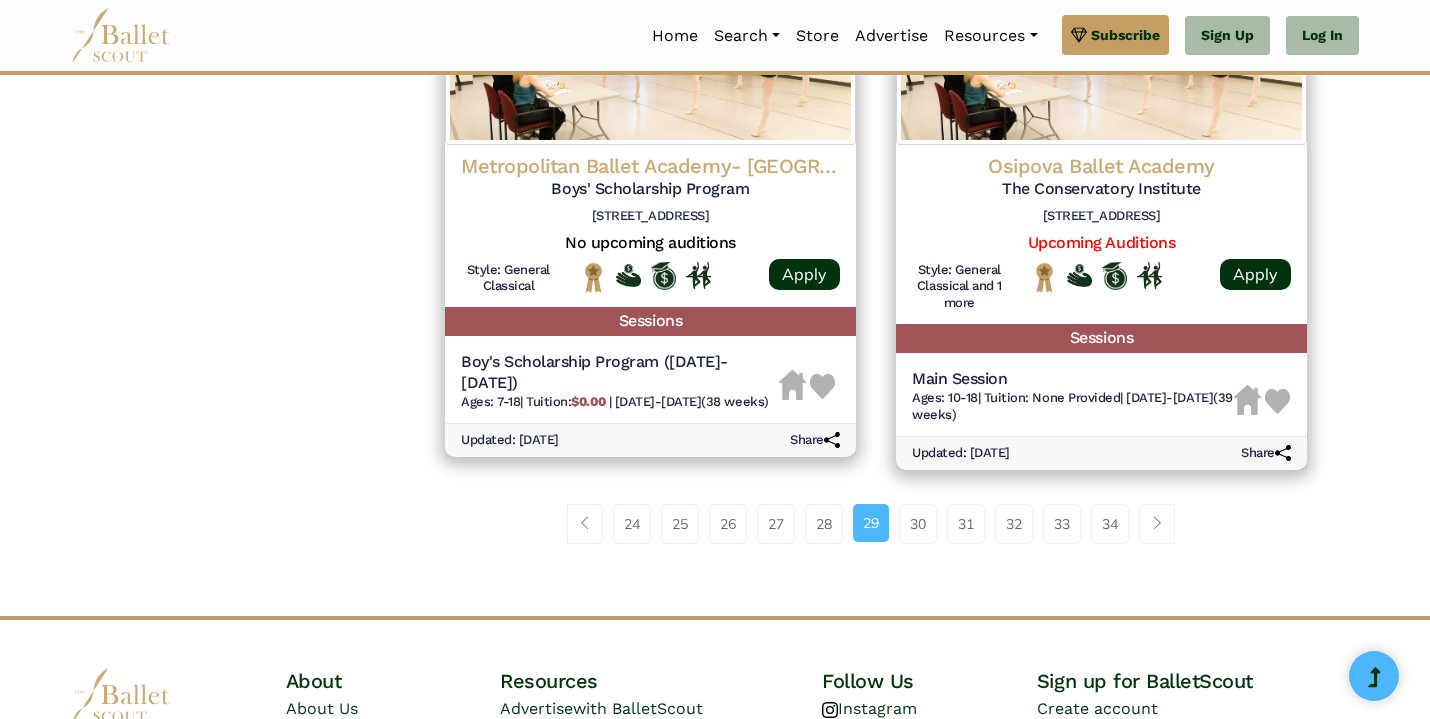 scroll, scrollTop: 2717, scrollLeft: 0, axis: vertical 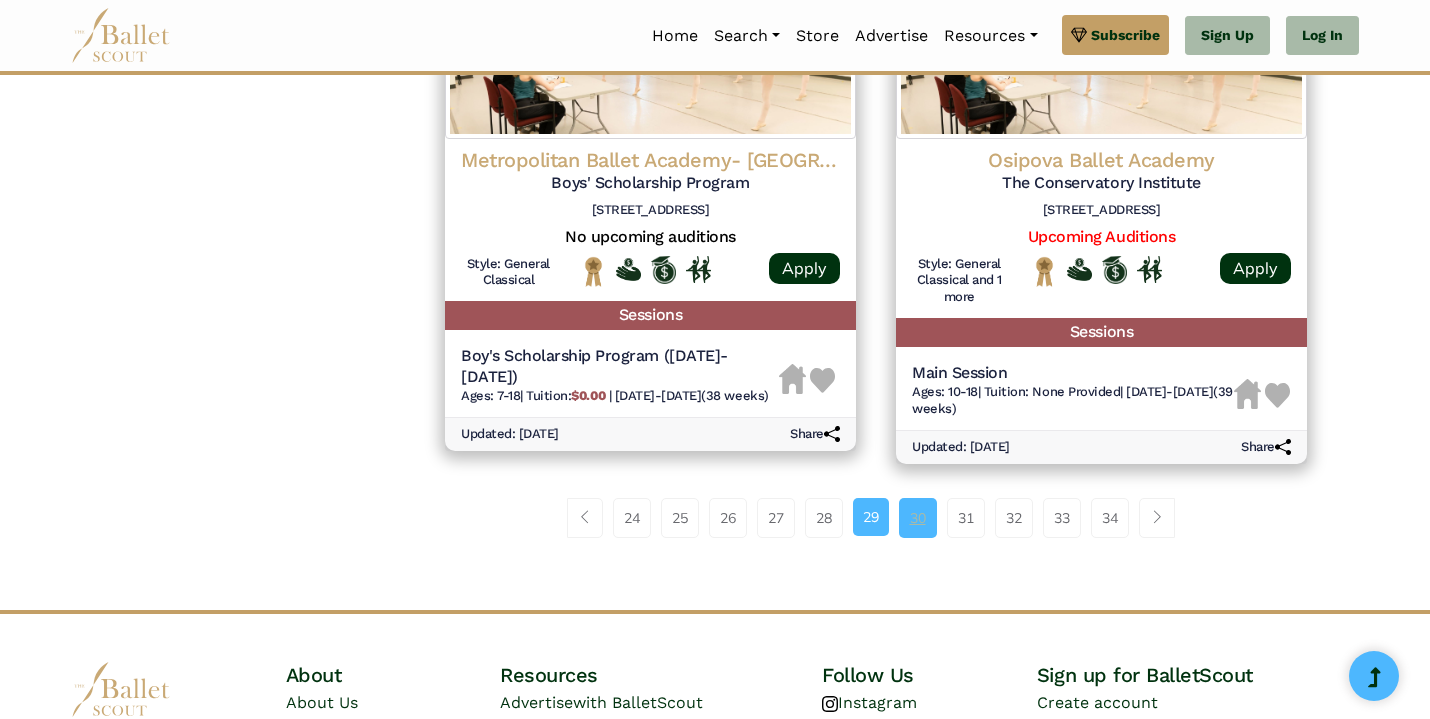 click on "30" at bounding box center [918, 518] 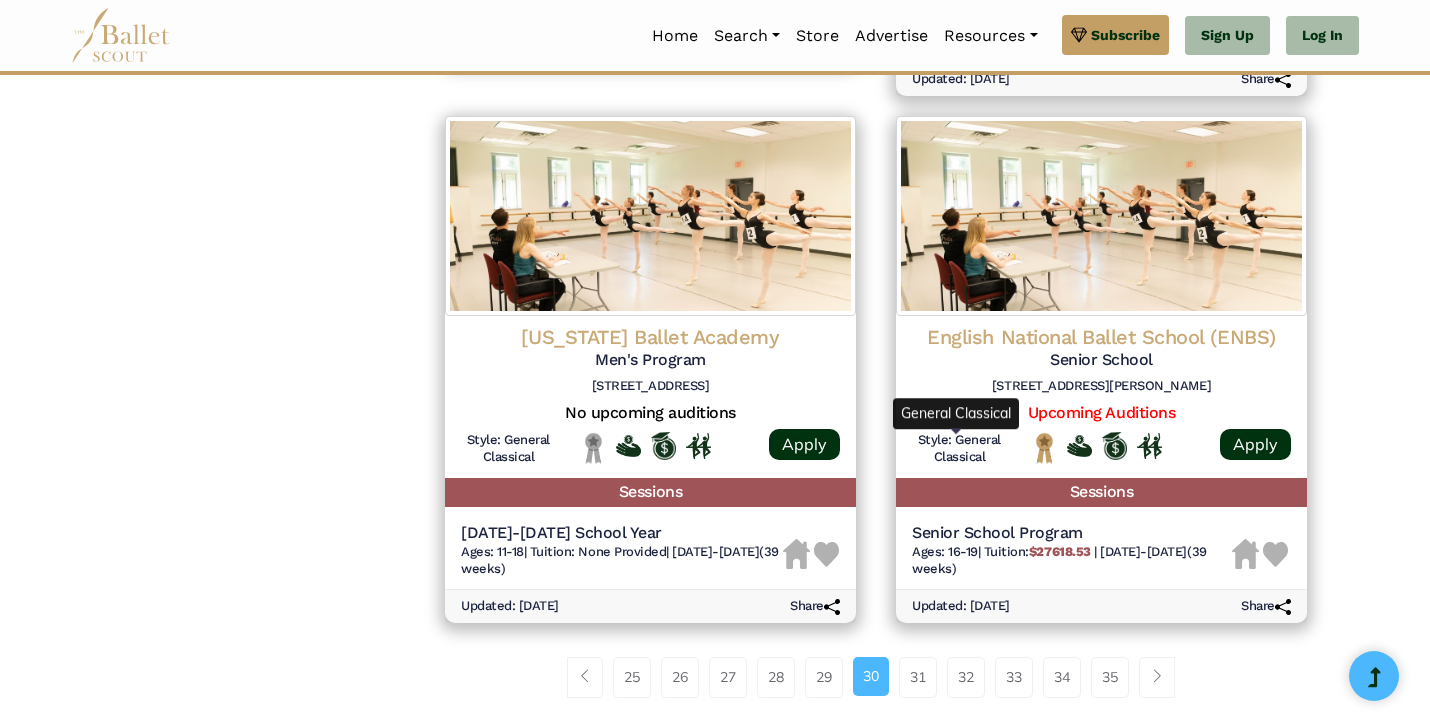 scroll, scrollTop: 2626, scrollLeft: 0, axis: vertical 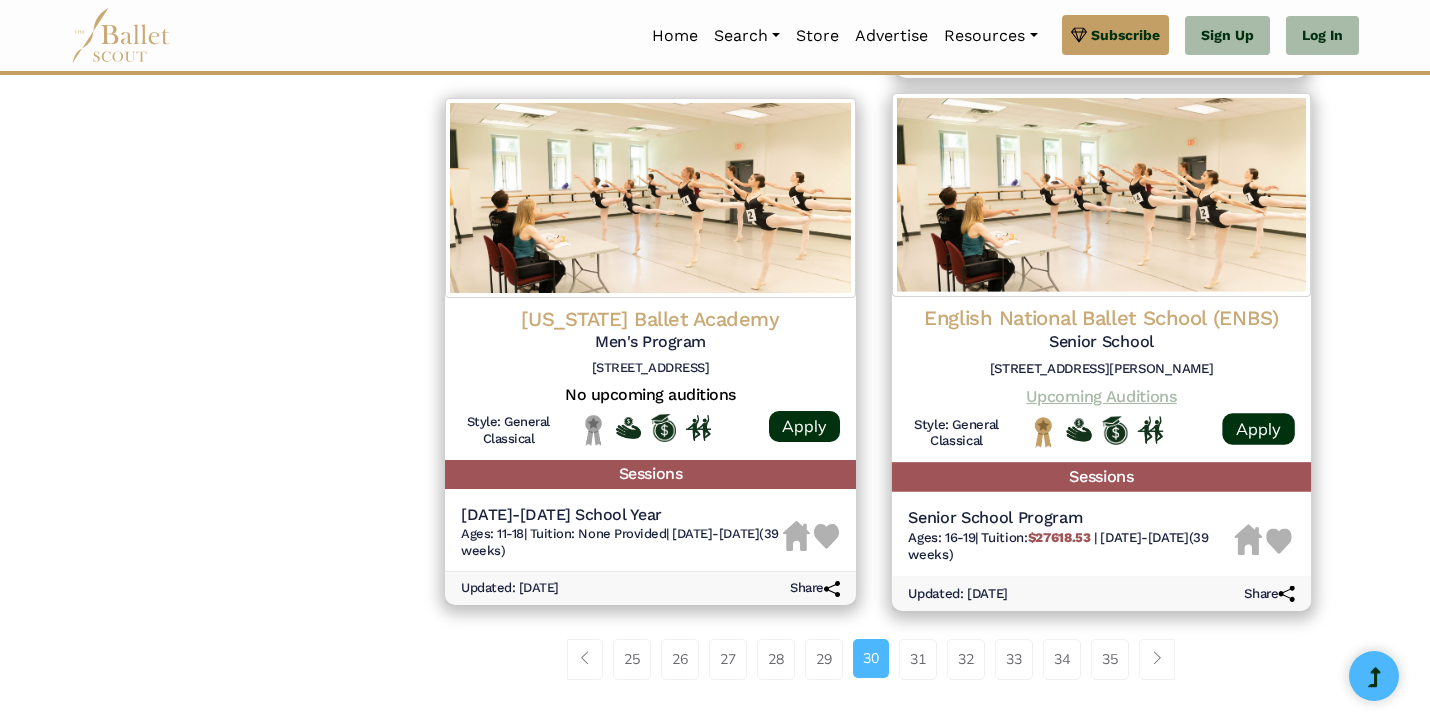 click on "Upcoming Auditions" at bounding box center (1101, 395) 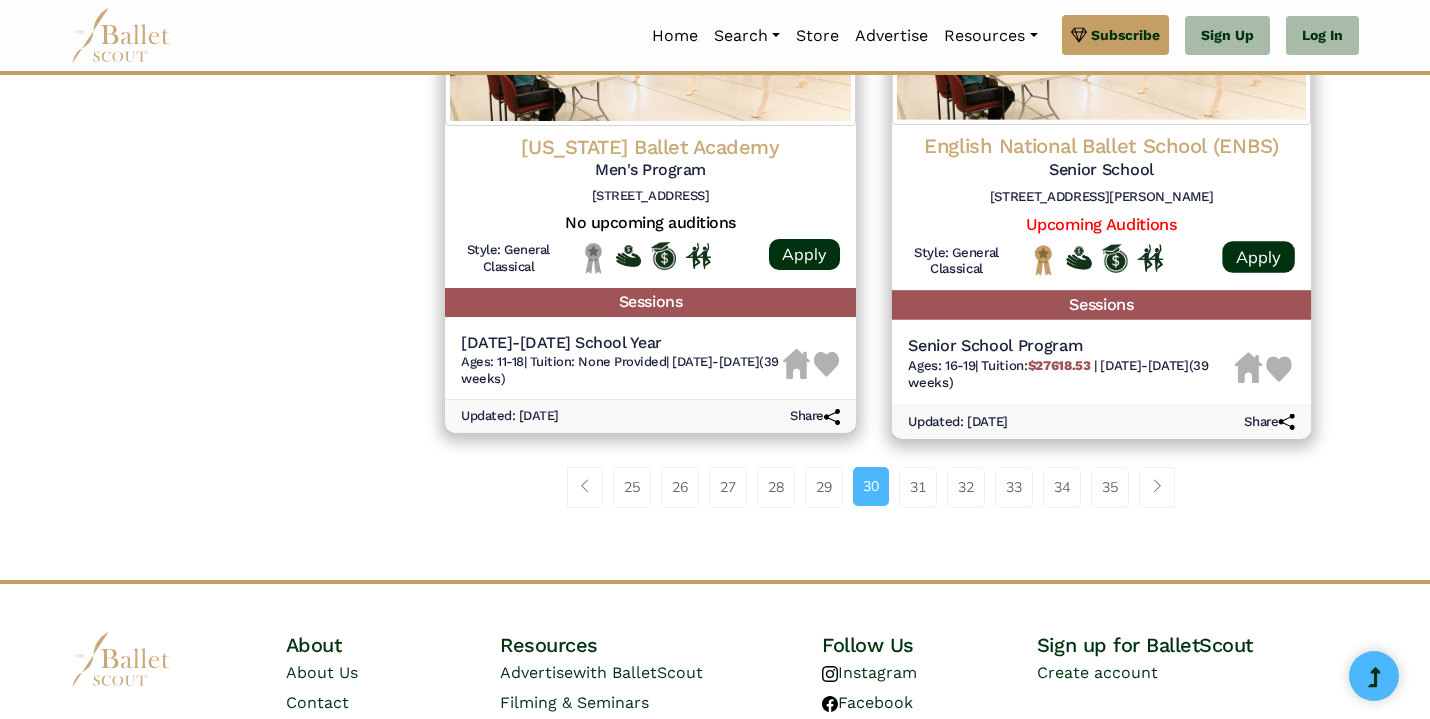 scroll, scrollTop: 2941, scrollLeft: 0, axis: vertical 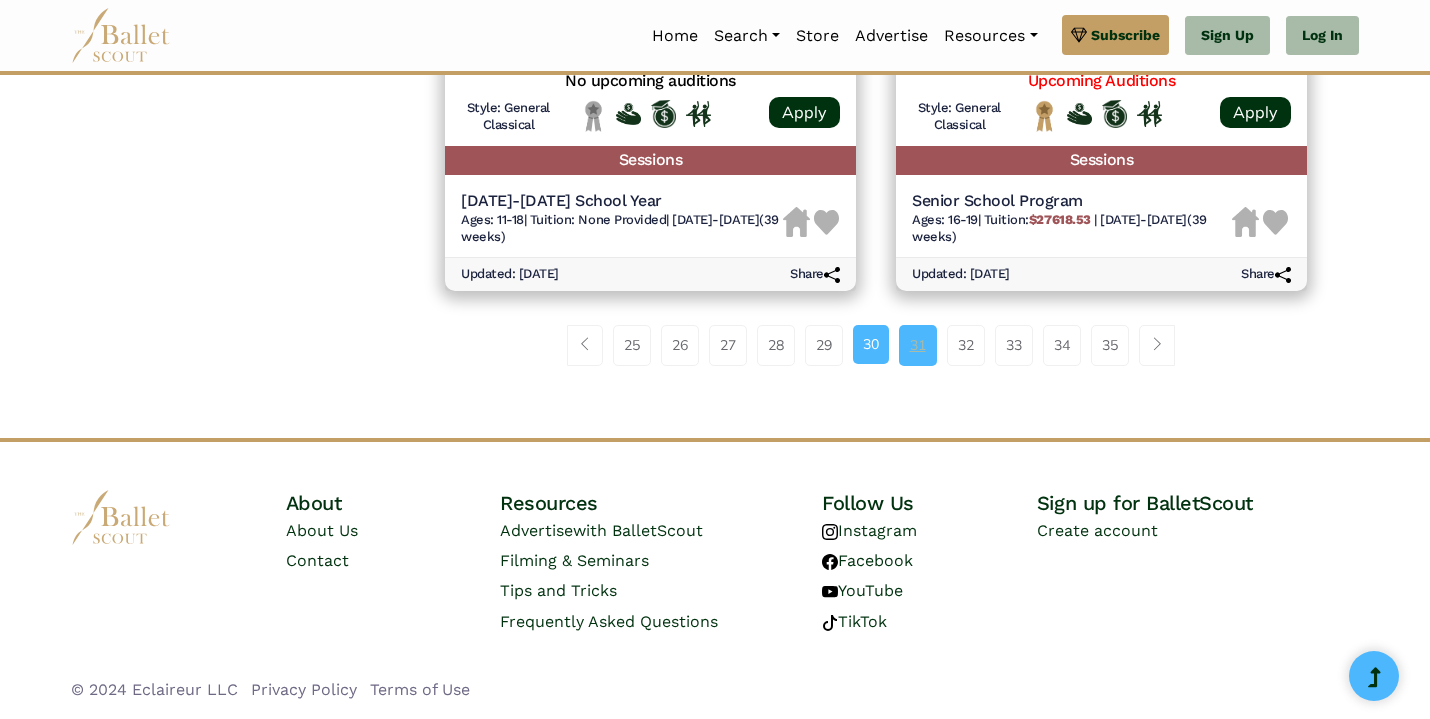 click on "31" at bounding box center (918, 345) 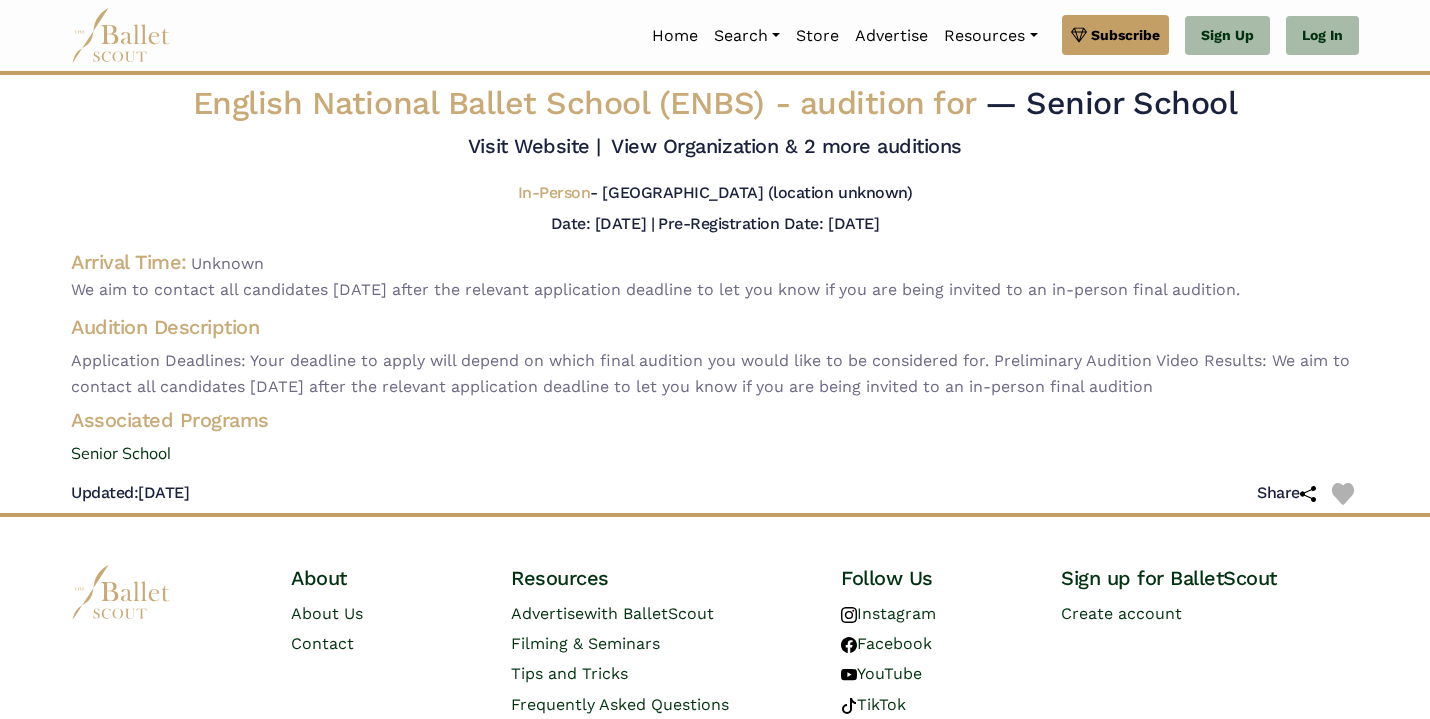scroll, scrollTop: 0, scrollLeft: 0, axis: both 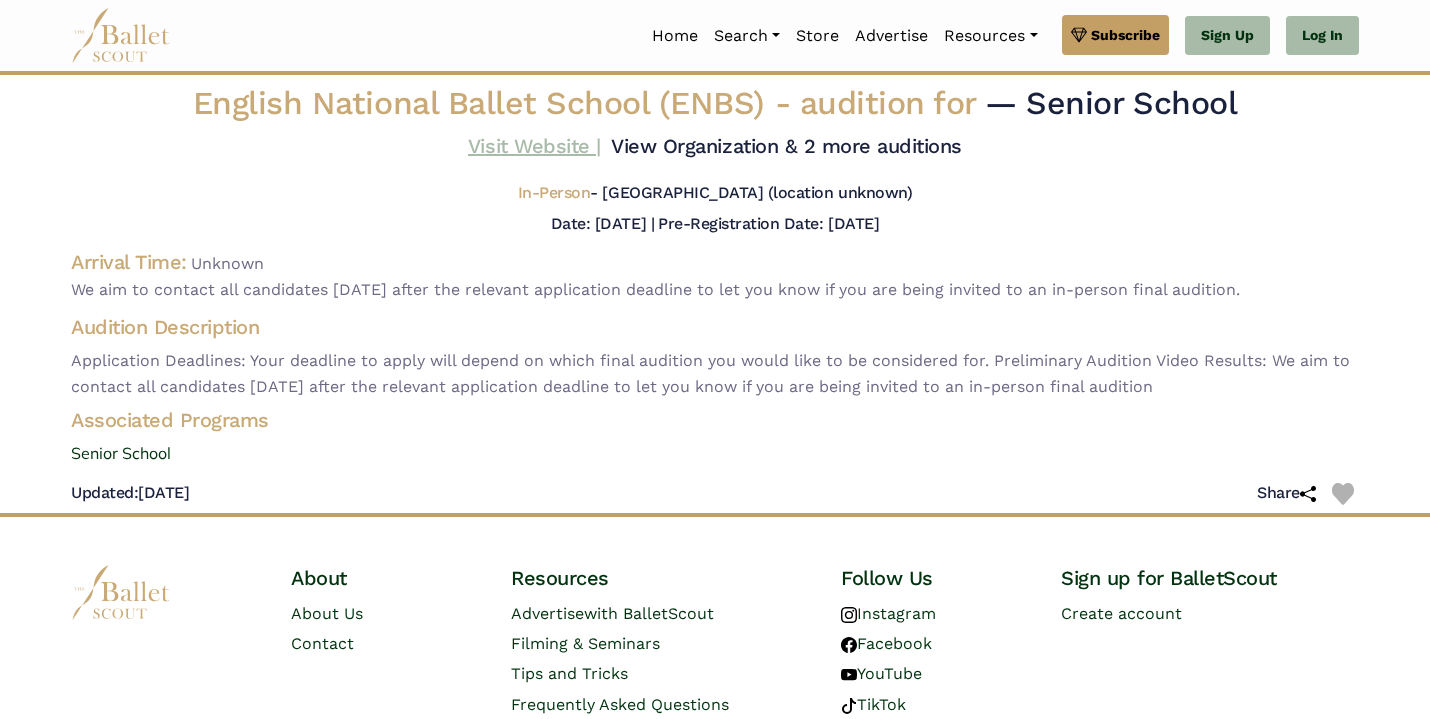 click on "Visit Website |" at bounding box center [534, 146] 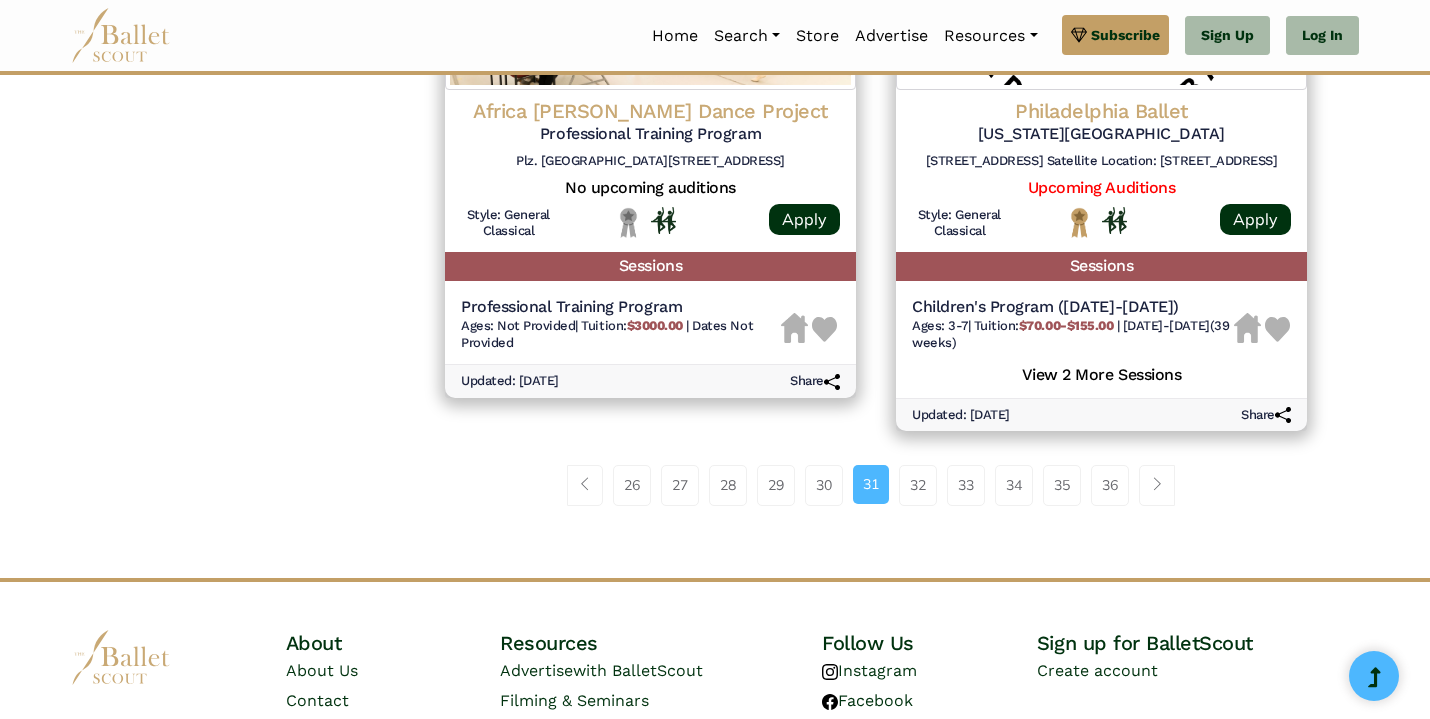 scroll, scrollTop: 2767, scrollLeft: 0, axis: vertical 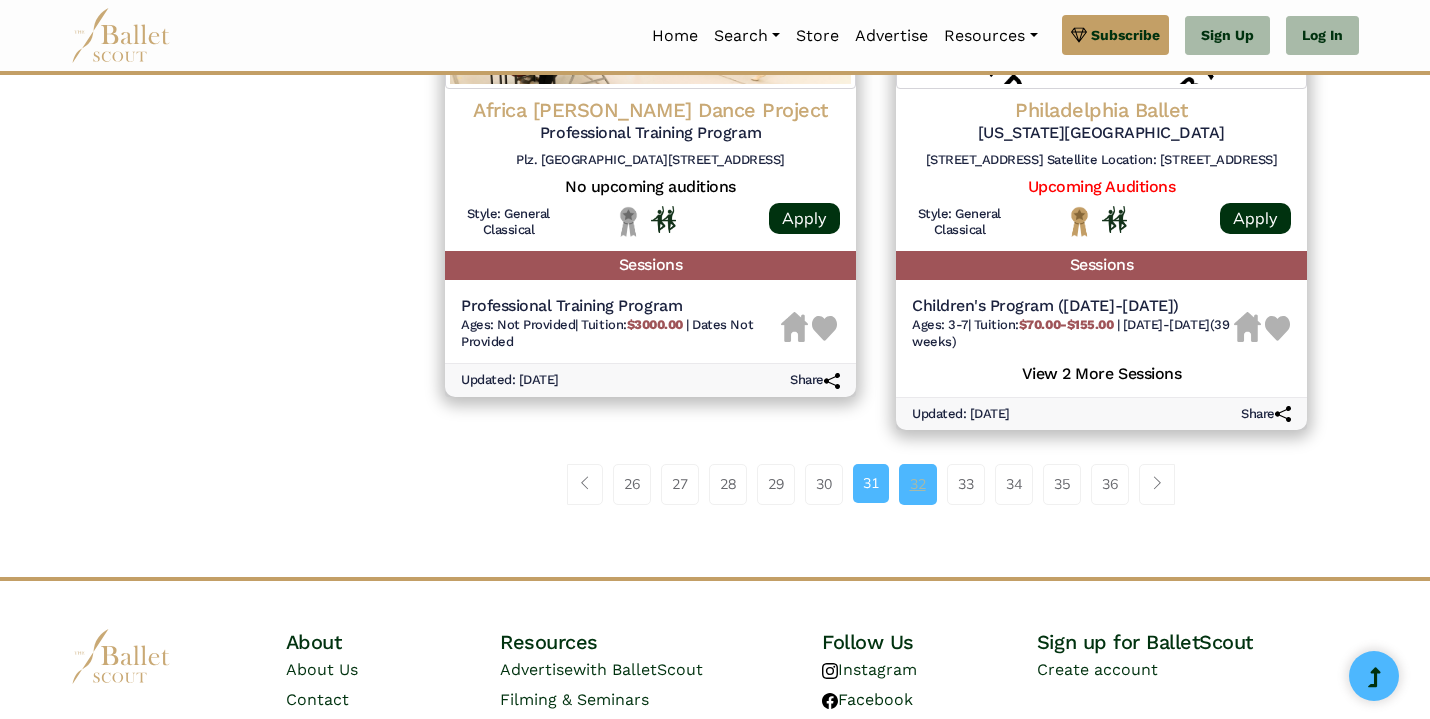 click on "32" at bounding box center (918, 484) 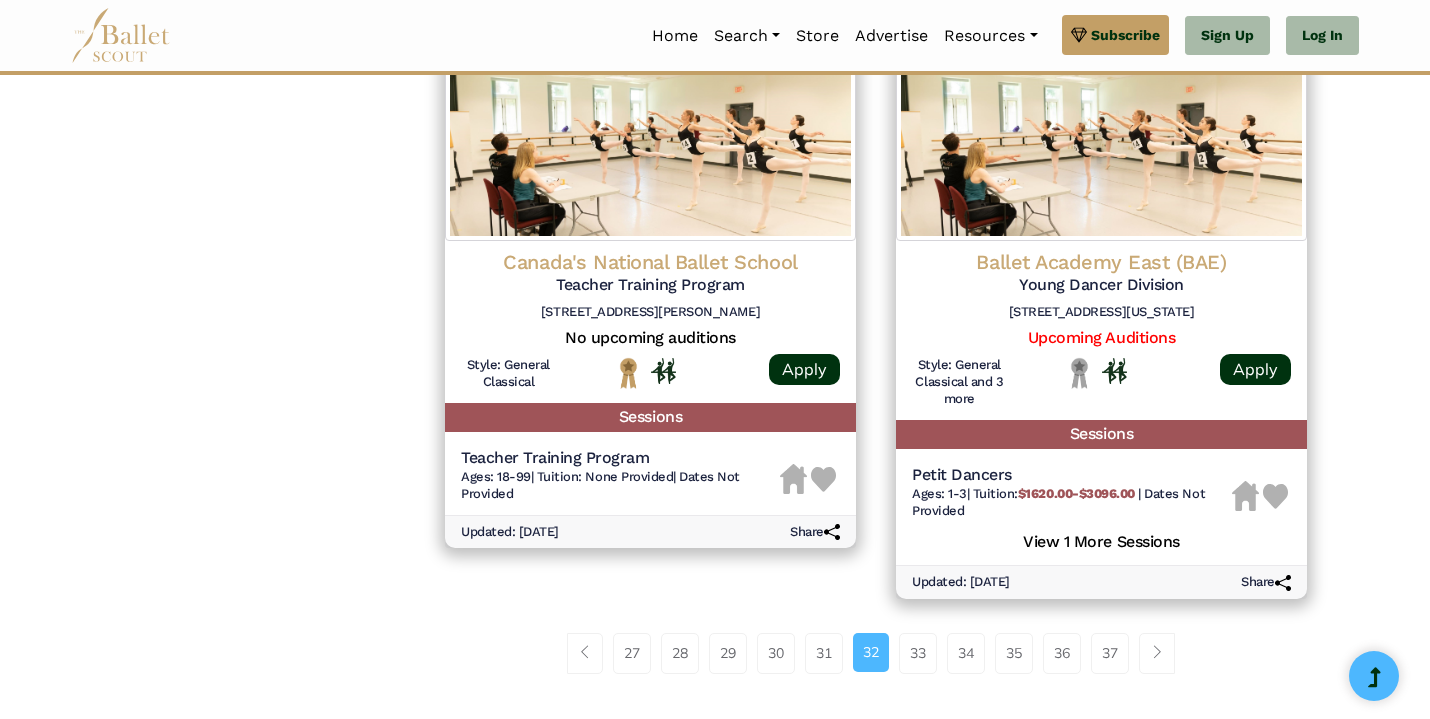 scroll, scrollTop: 2658, scrollLeft: 0, axis: vertical 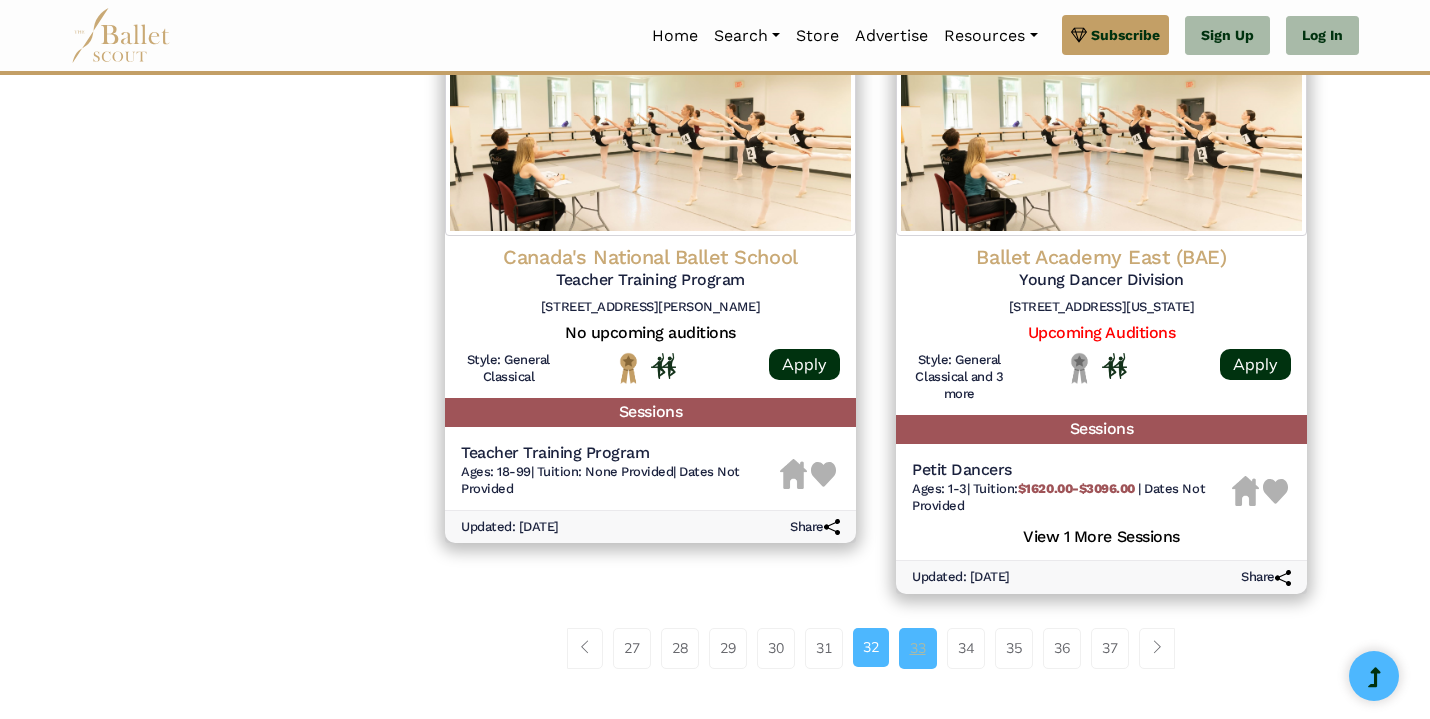 click on "33" at bounding box center [918, 648] 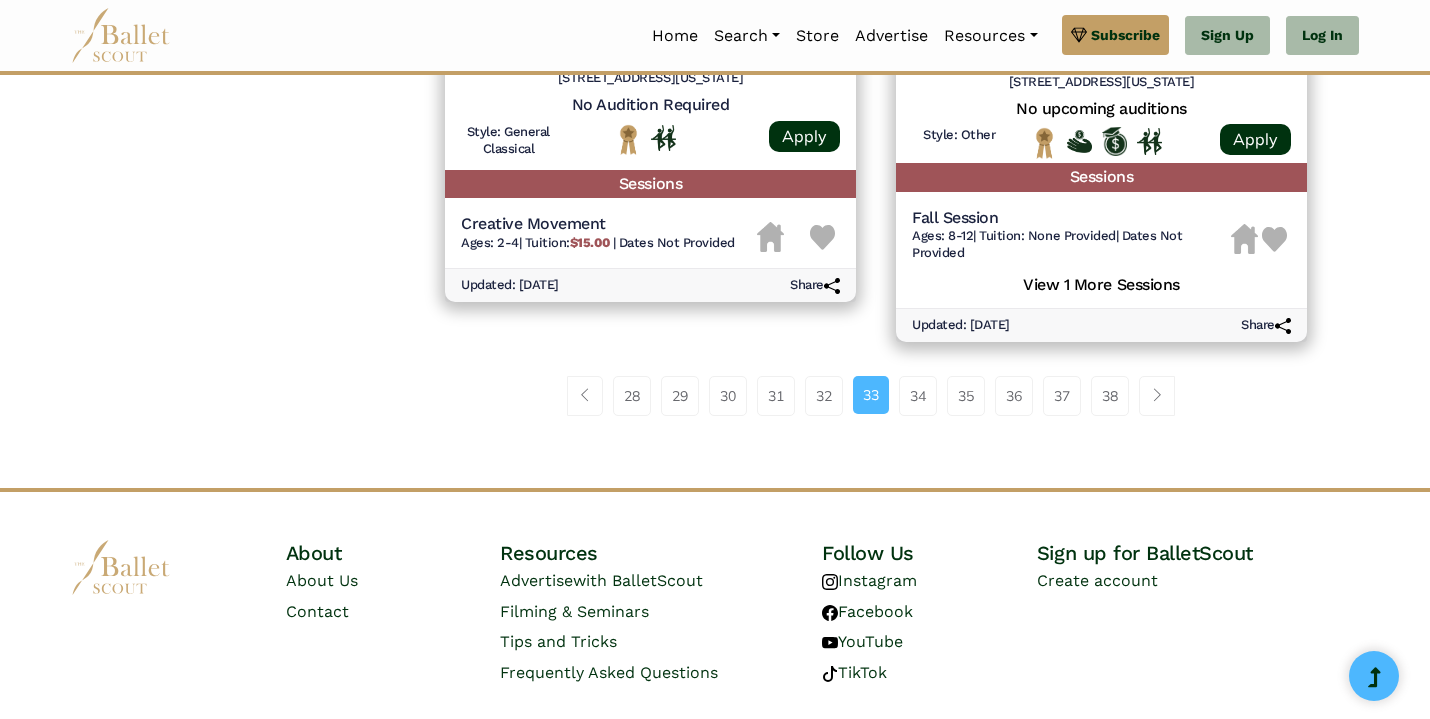 scroll, scrollTop: 2865, scrollLeft: 0, axis: vertical 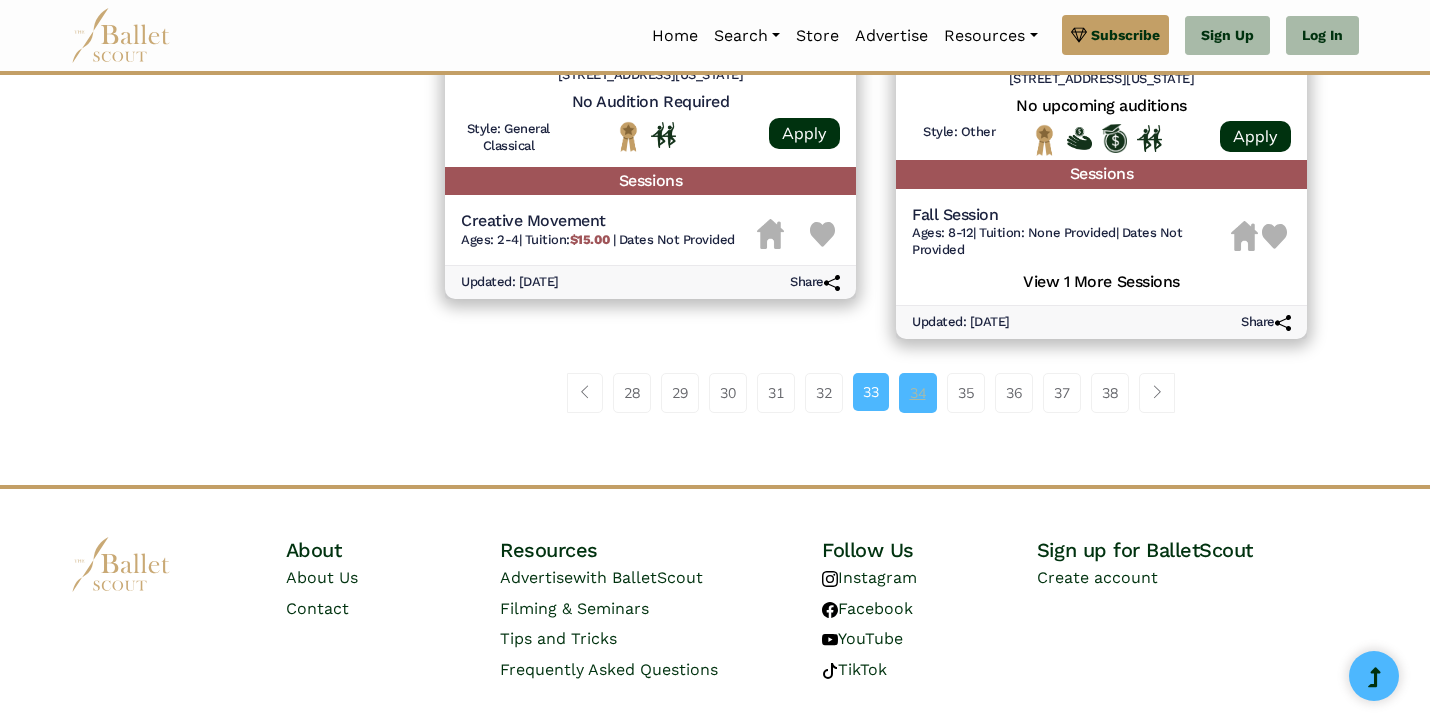 click on "34" at bounding box center [918, 393] 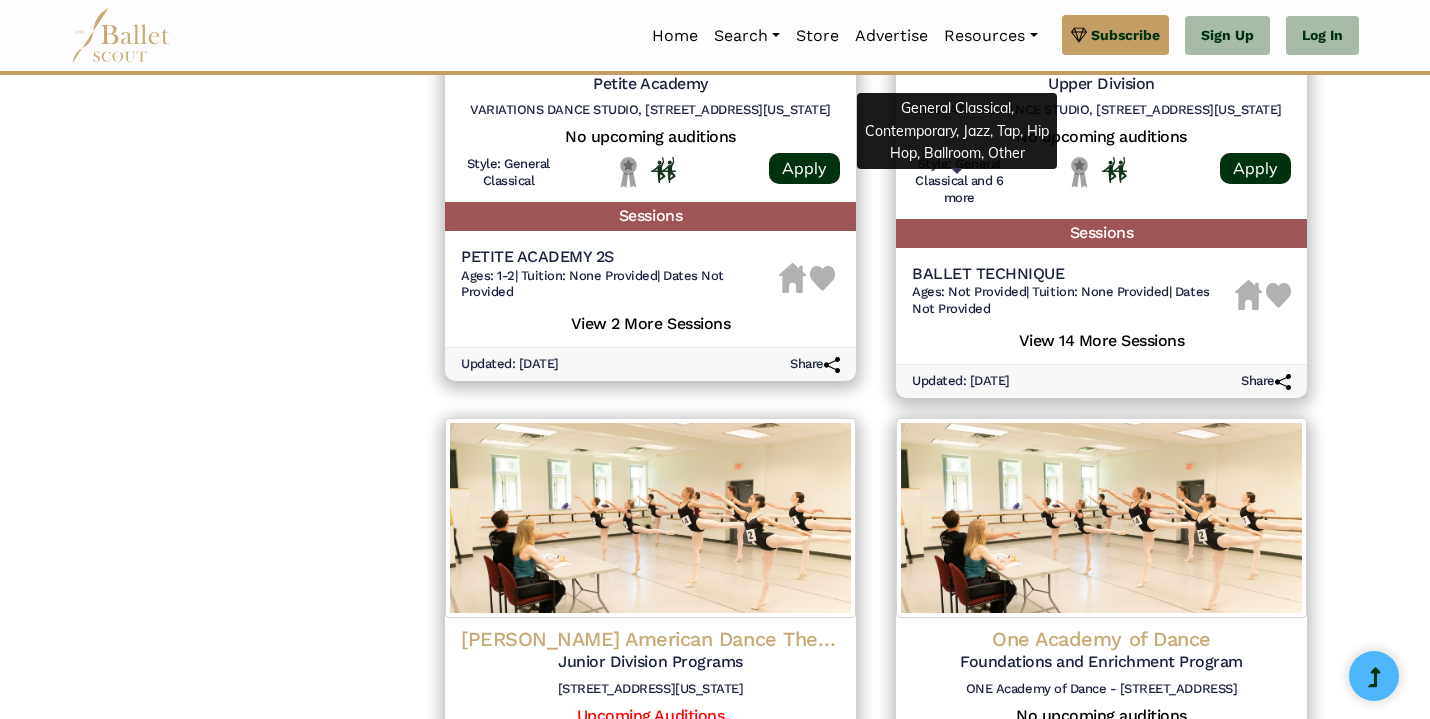 scroll, scrollTop: 2257, scrollLeft: 0, axis: vertical 